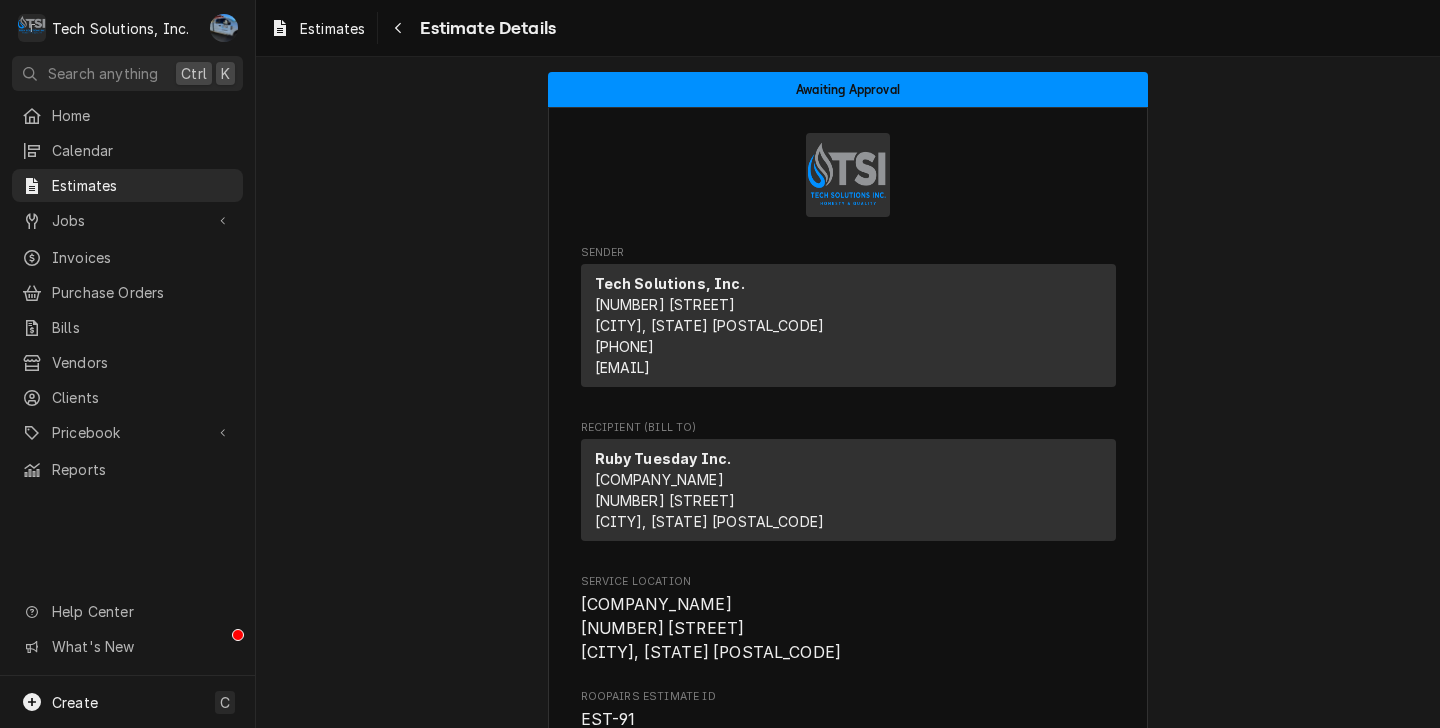 scroll, scrollTop: 0, scrollLeft: 0, axis: both 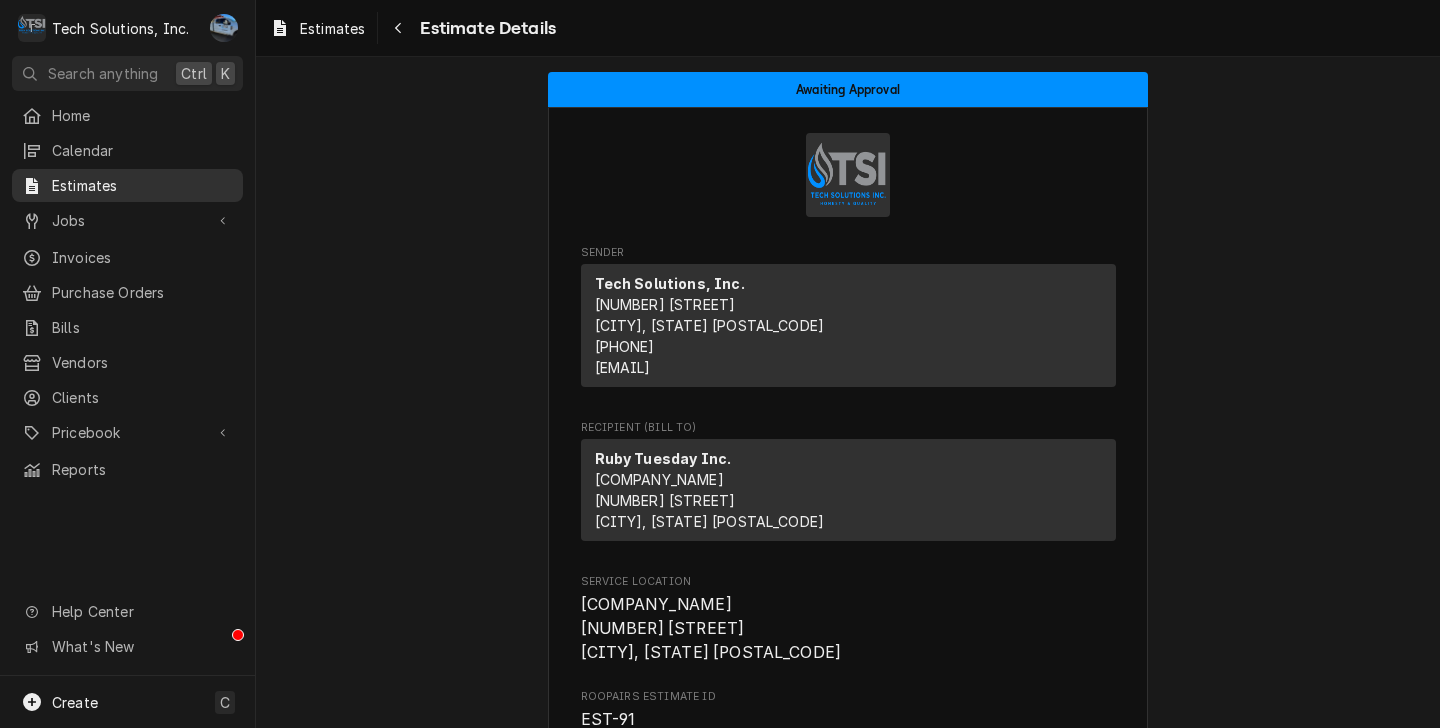 click on "Estimates" at bounding box center [142, 185] 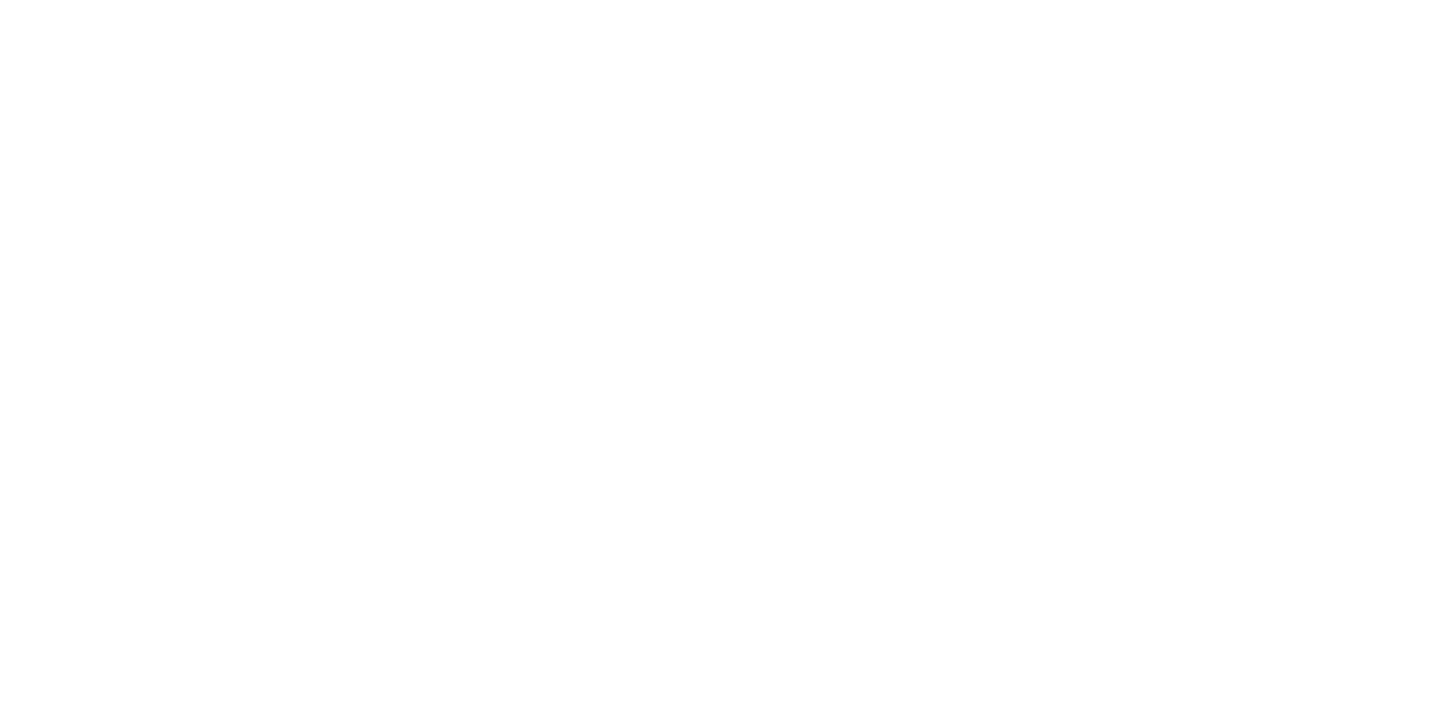 scroll, scrollTop: 0, scrollLeft: 0, axis: both 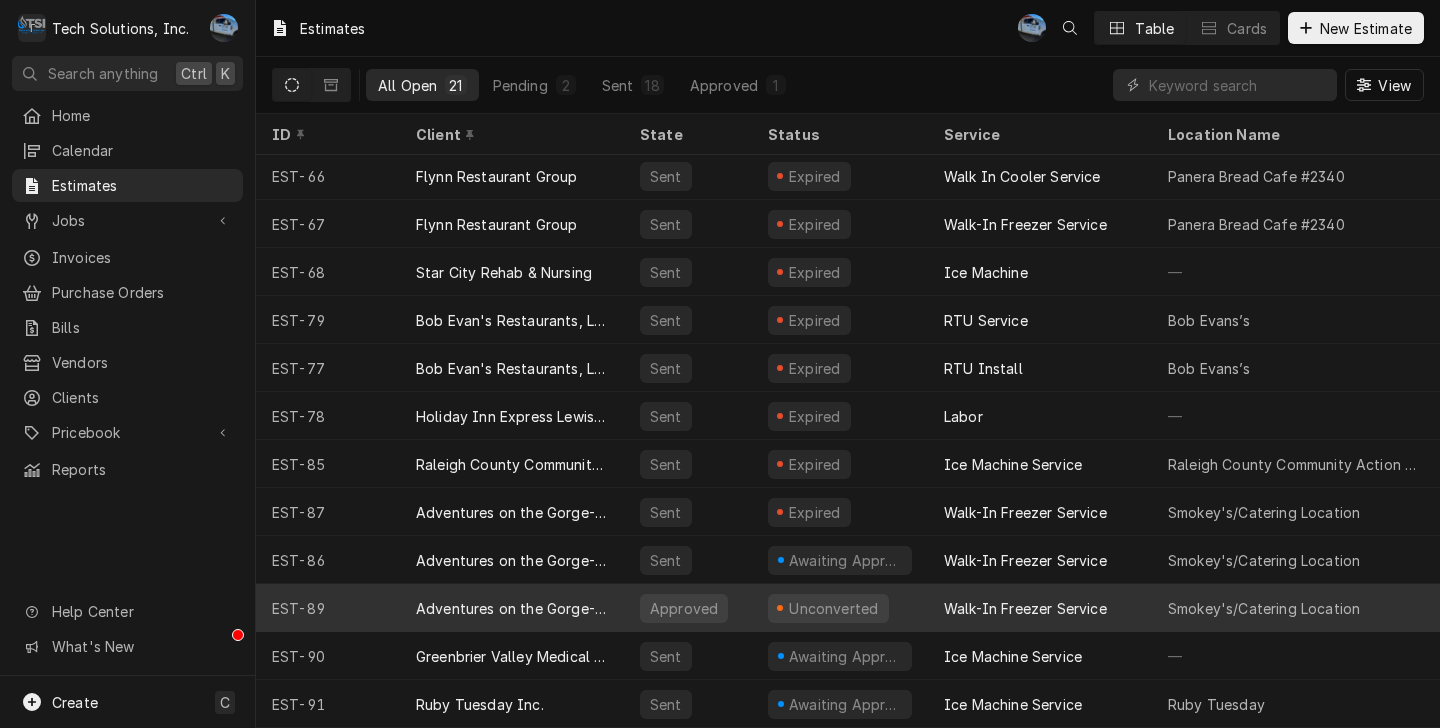 click on "Adventures on the Gorge-Aramark Destinations" at bounding box center (512, 608) 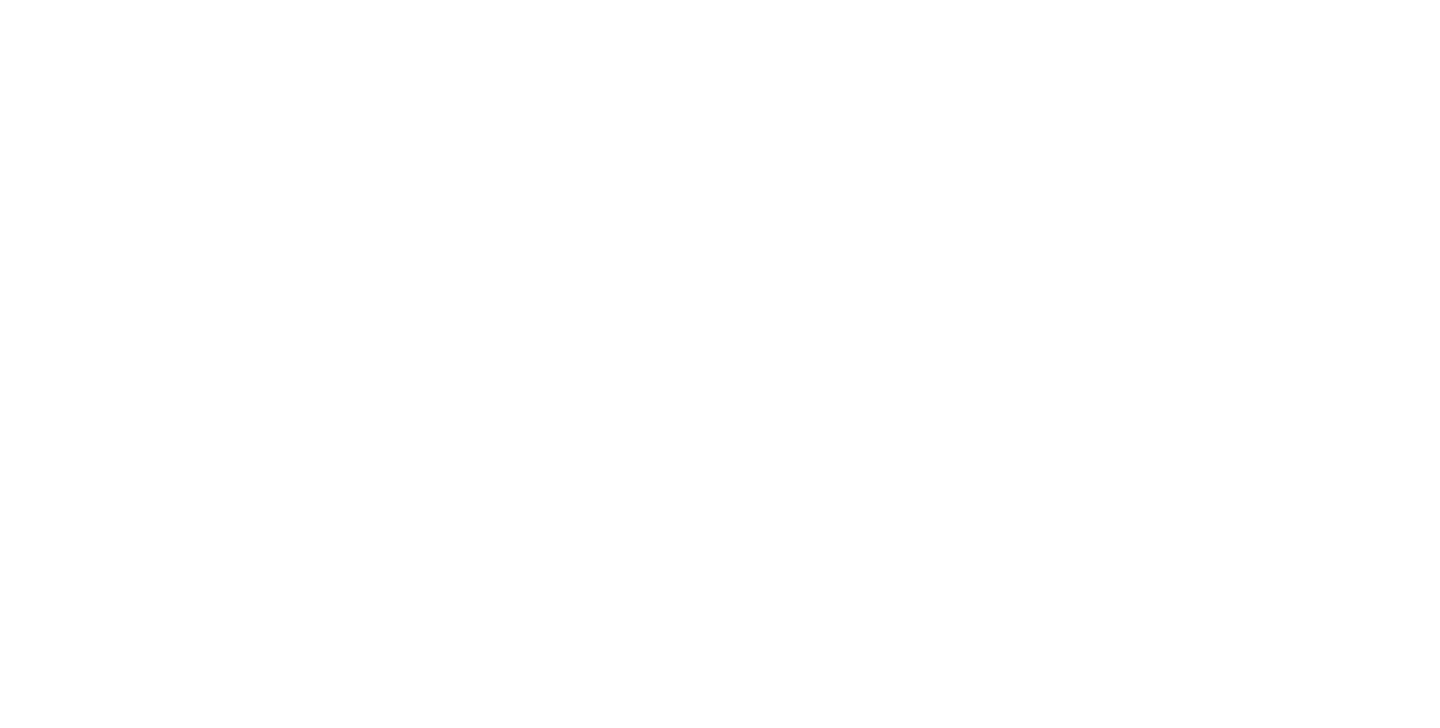 scroll, scrollTop: 0, scrollLeft: 0, axis: both 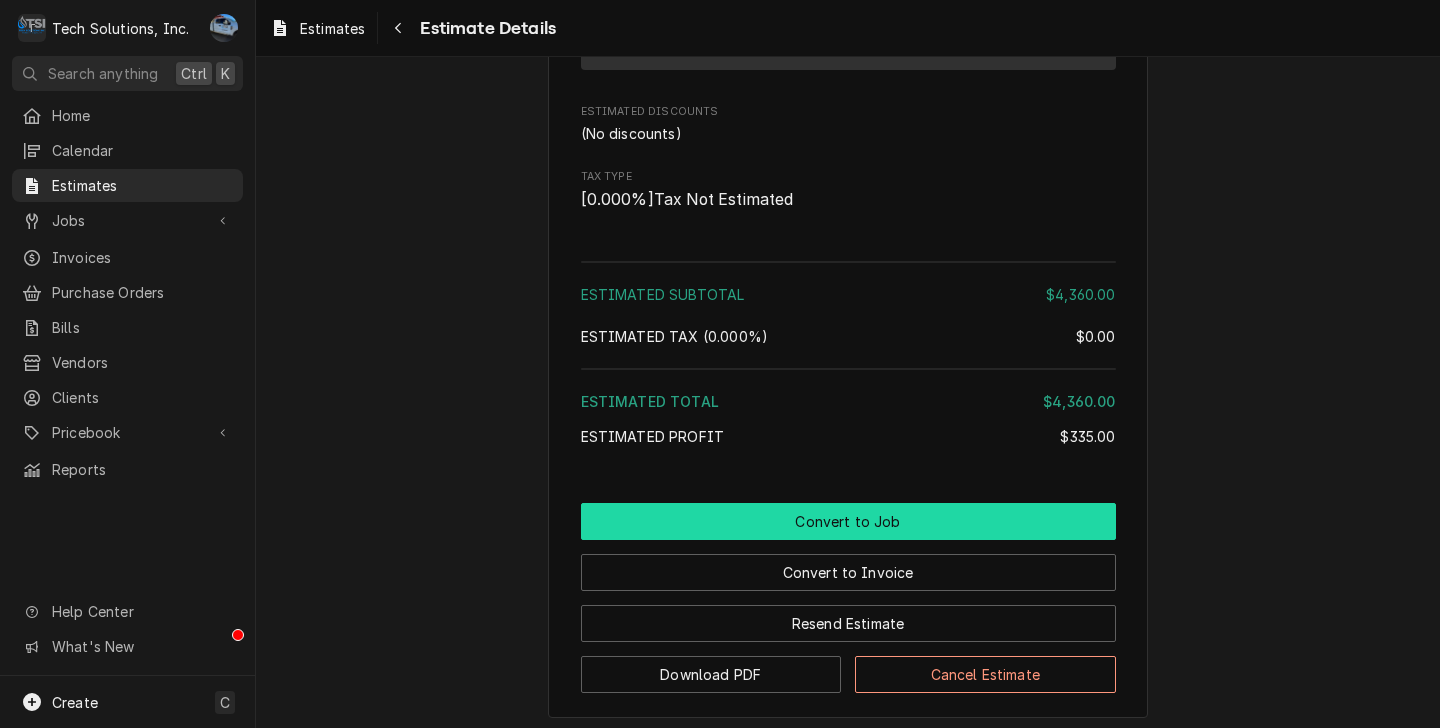 click on "Convert to Job" at bounding box center [848, 521] 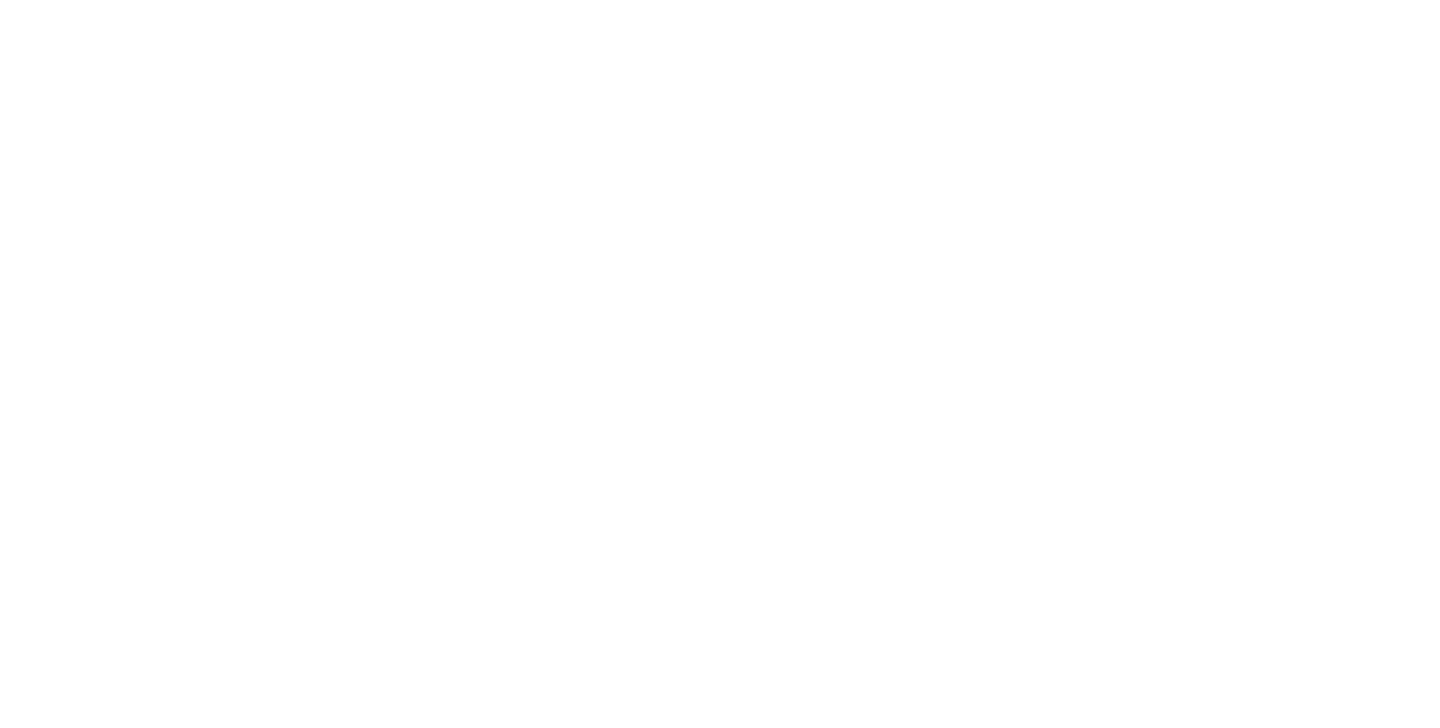 scroll, scrollTop: 0, scrollLeft: 0, axis: both 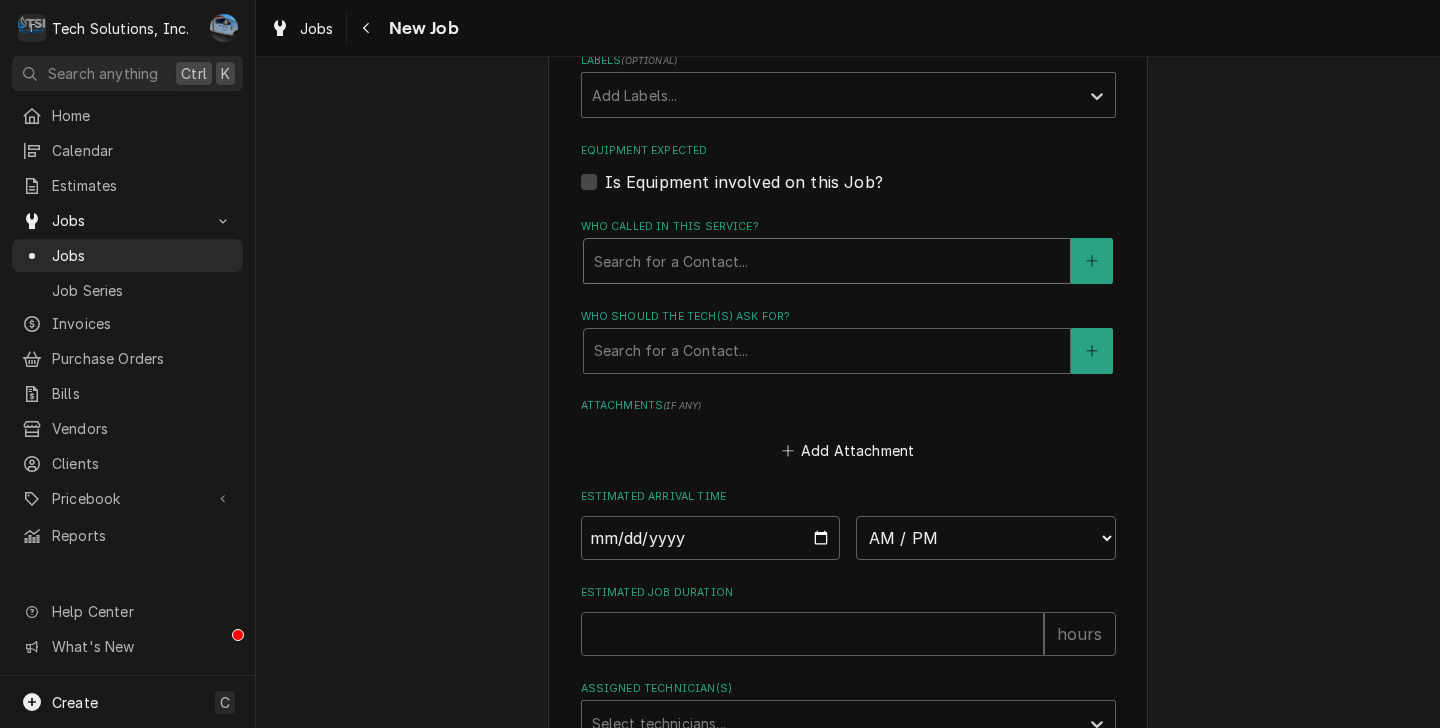 click at bounding box center (827, 261) 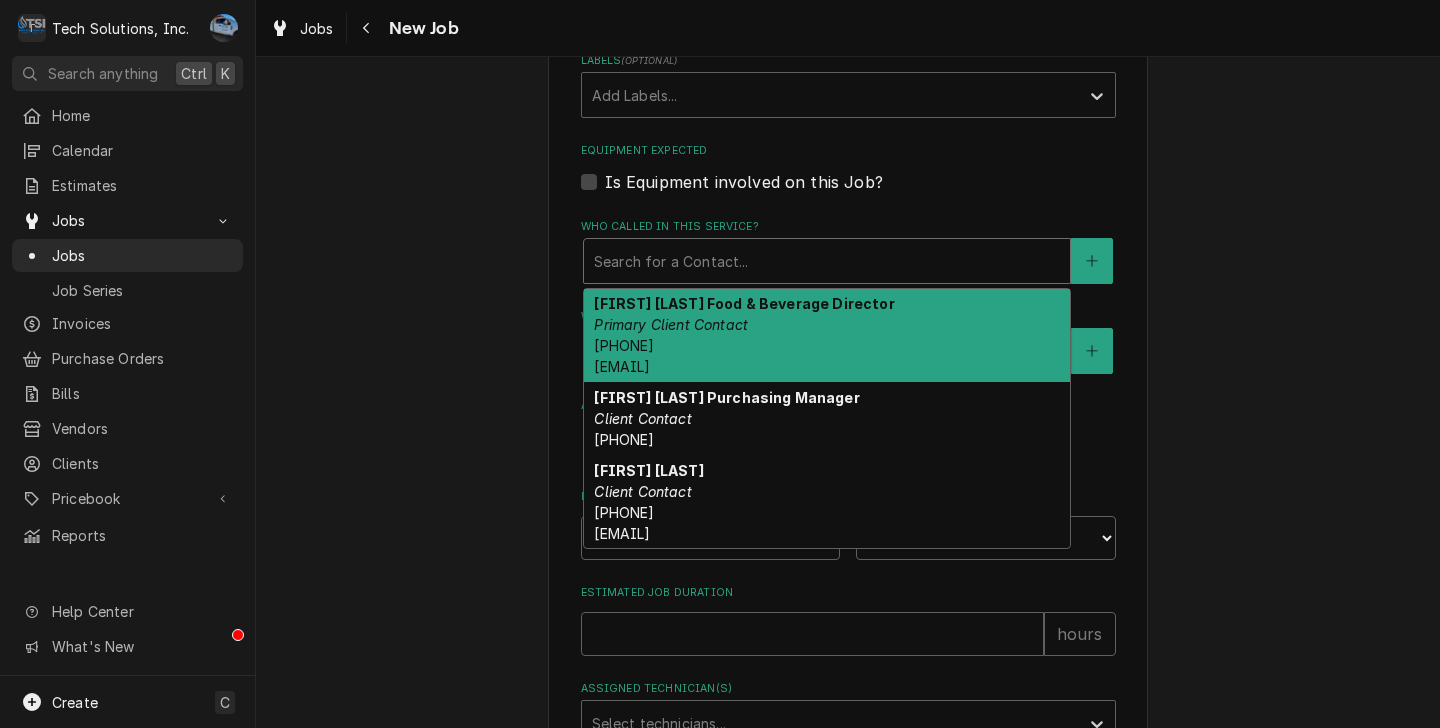 click on "Brian Campbell Food & Beverage Director Primary Client Contact (304) 640-7082 Campbell-brian1@aramark.com" at bounding box center (827, 336) 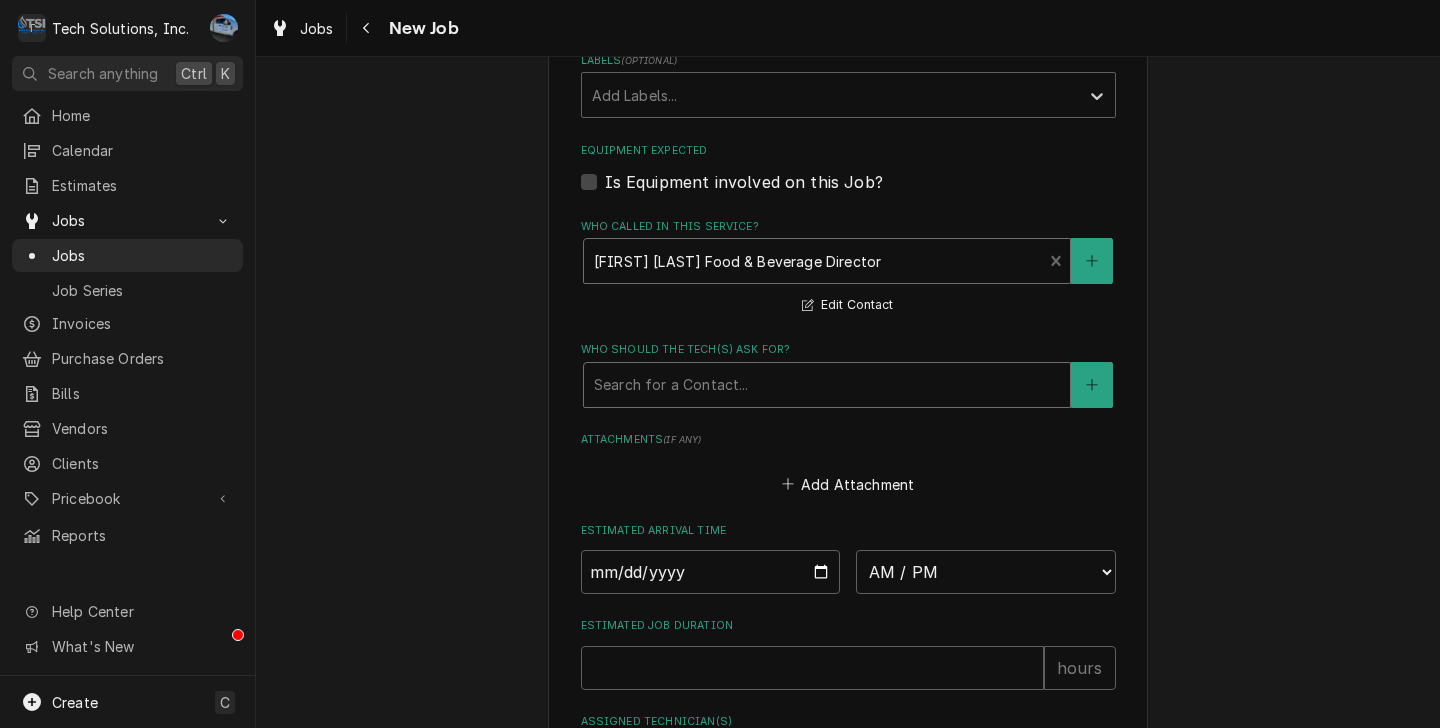 click at bounding box center (827, 385) 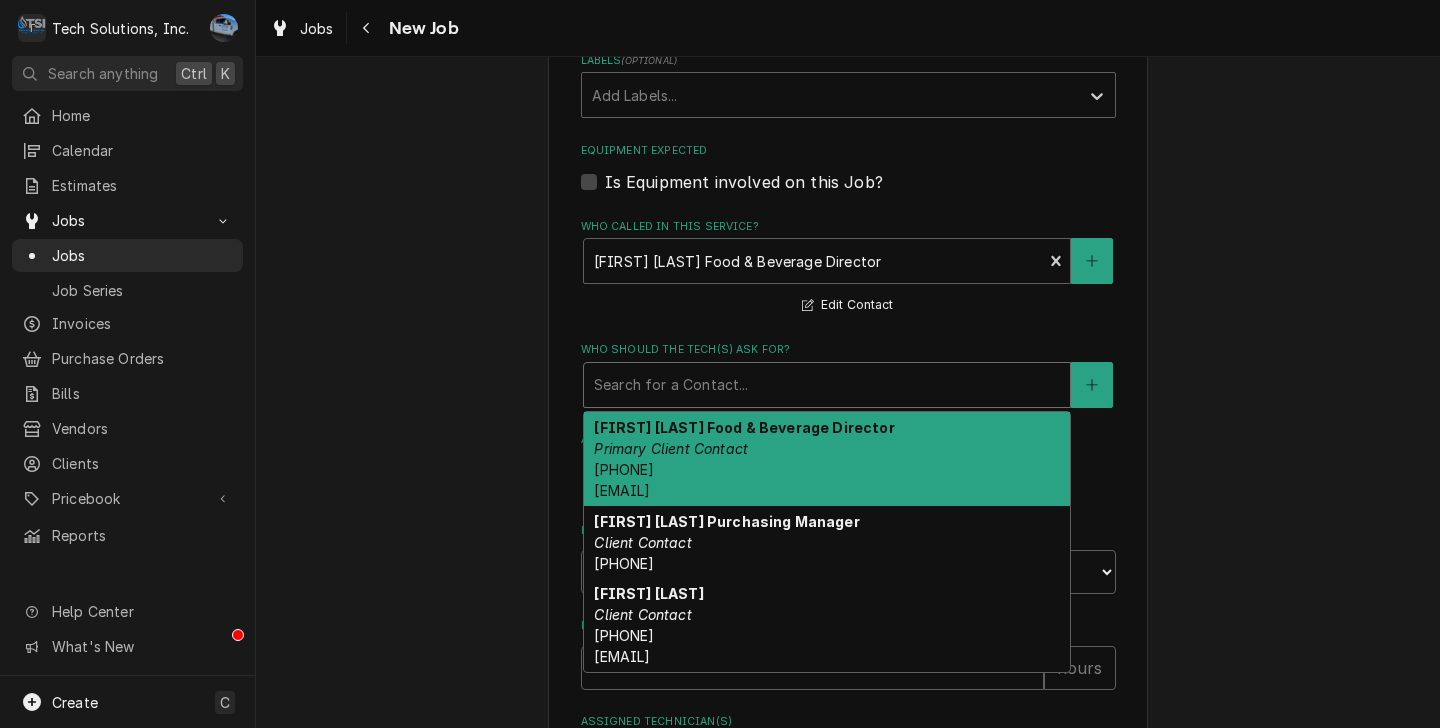 click on "Brian Campbell Food & Beverage Director" at bounding box center (744, 427) 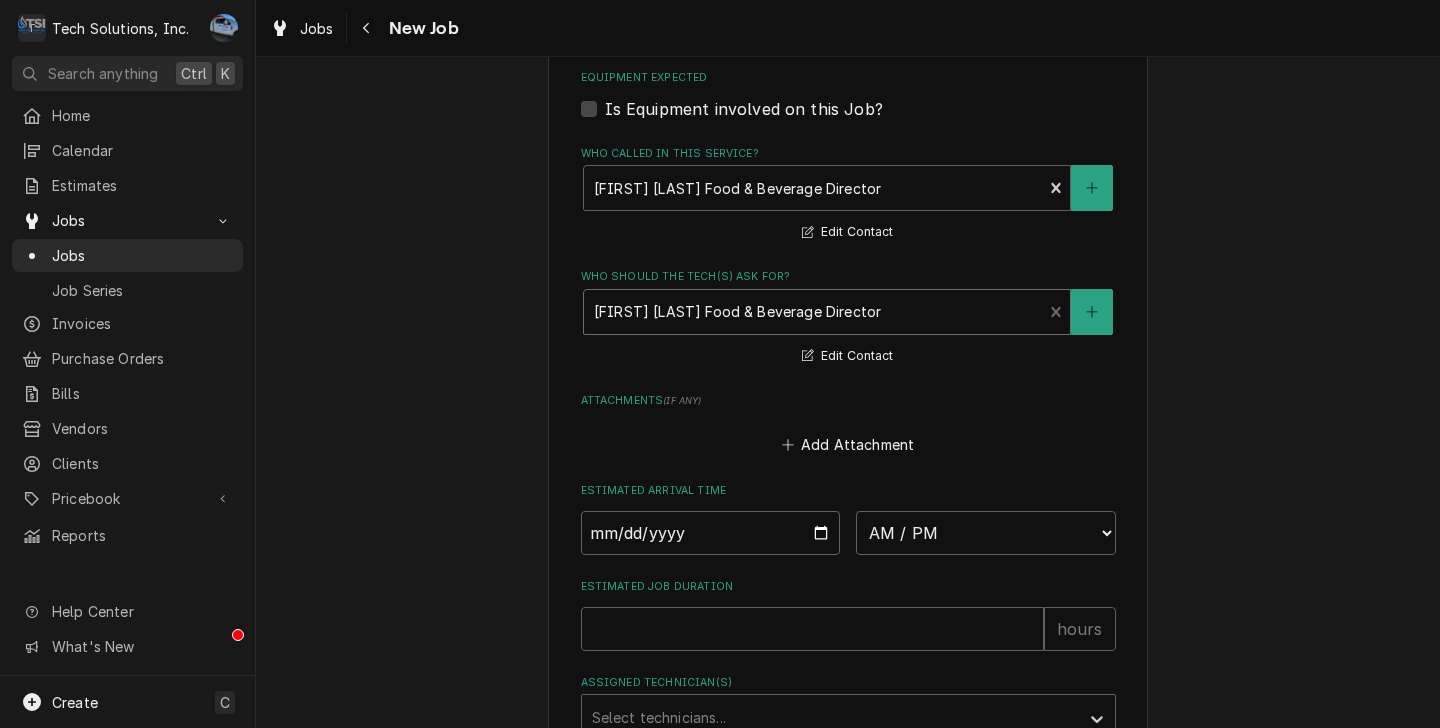 scroll, scrollTop: 1794, scrollLeft: 0, axis: vertical 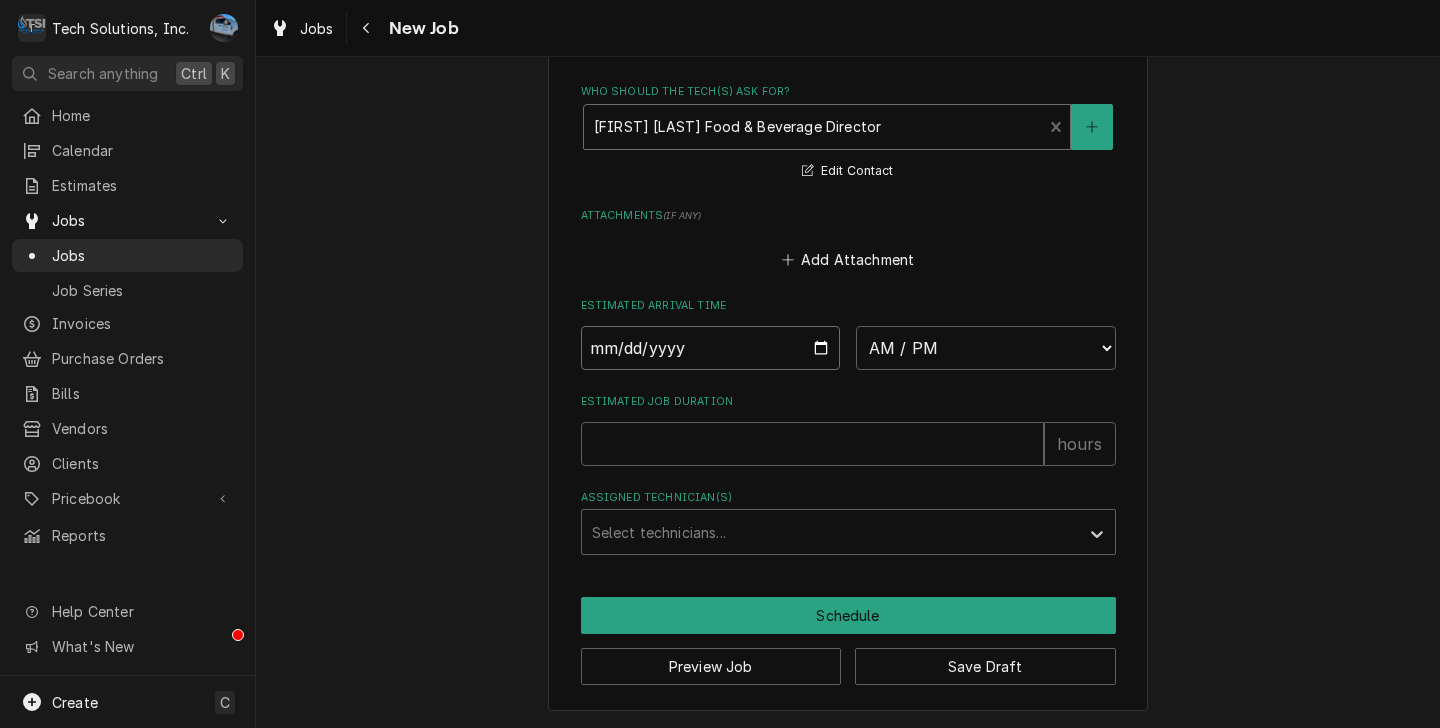click at bounding box center (711, 348) 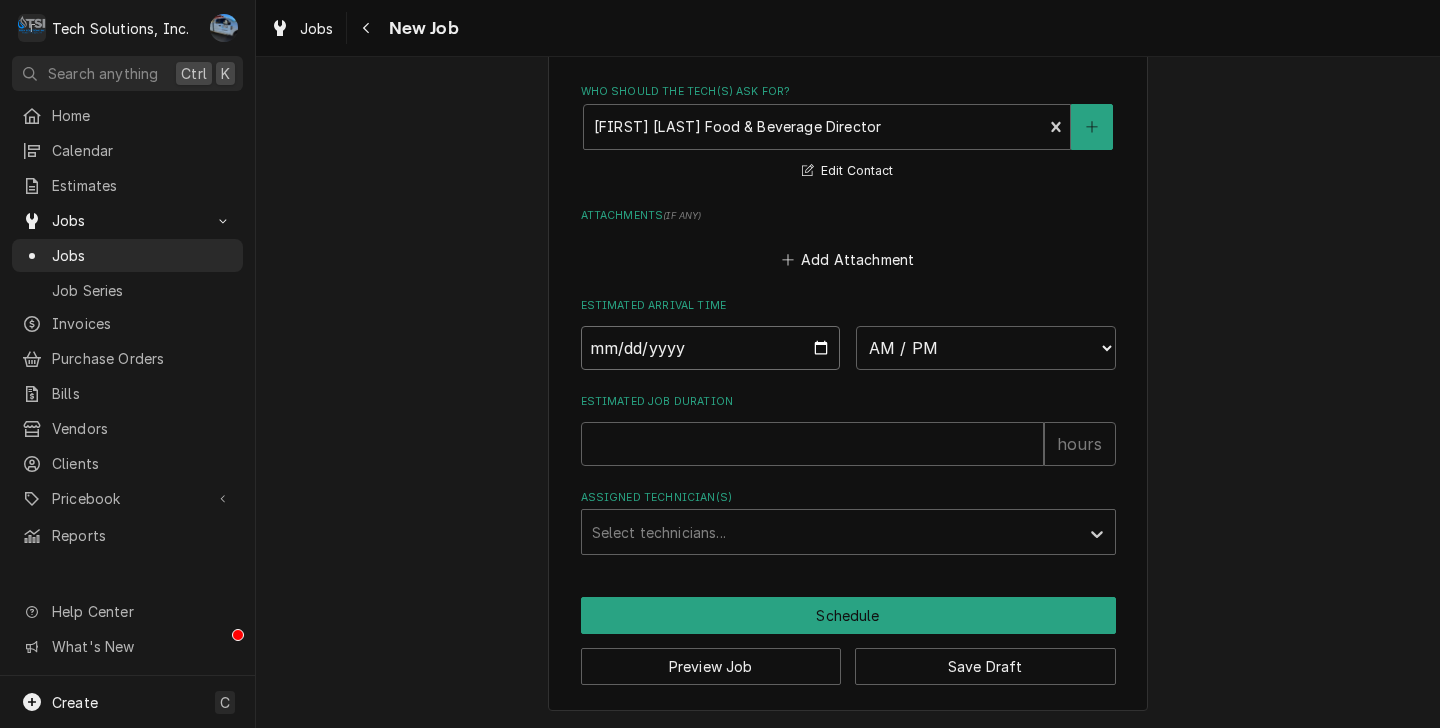 type on "x" 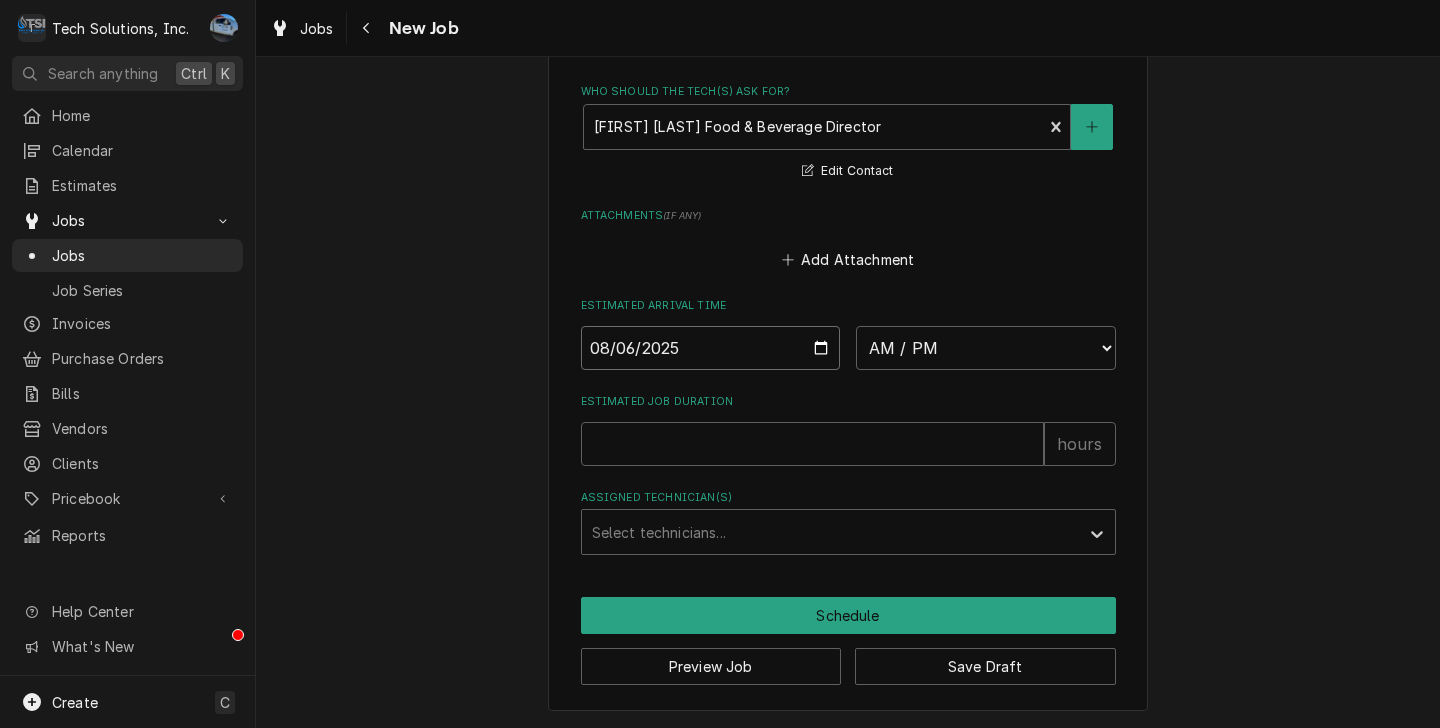 type on "2025-08-06" 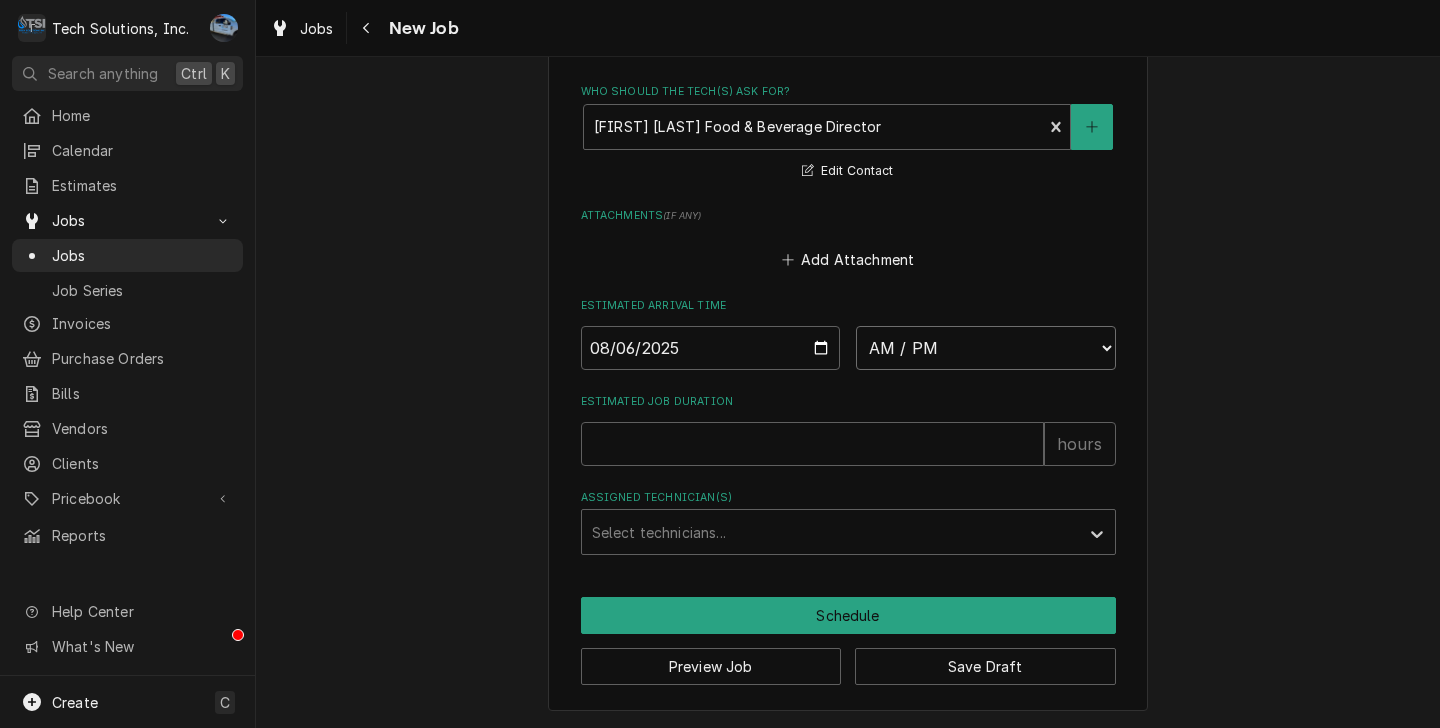 click on "AM / PM 6:00 AM 6:15 AM 6:30 AM 6:45 AM 7:00 AM 7:15 AM 7:30 AM 7:45 AM 8:00 AM 8:15 AM 8:30 AM 8:45 AM 9:00 AM 9:15 AM 9:30 AM 9:45 AM 10:00 AM 10:15 AM 10:30 AM 10:45 AM 11:00 AM 11:15 AM 11:30 AM 11:45 AM 12:00 PM 12:15 PM 12:30 PM 12:45 PM 1:00 PM 1:15 PM 1:30 PM 1:45 PM 2:00 PM 2:15 PM 2:30 PM 2:45 PM 3:00 PM 3:15 PM 3:30 PM 3:45 PM 4:00 PM 4:15 PM 4:30 PM 4:45 PM 5:00 PM 5:15 PM 5:30 PM 5:45 PM 6:00 PM 6:15 PM 6:30 PM 6:45 PM 7:00 PM 7:15 PM 7:30 PM 7:45 PM 8:00 PM 8:15 PM 8:30 PM 8:45 PM 9:00 PM 9:15 PM 9:30 PM 9:45 PM 10:00 PM 10:15 PM 10:30 PM 10:45 PM 11:00 PM 11:15 PM 11:30 PM 11:45 PM 12:00 AM 12:15 AM 12:30 AM 12:45 AM 1:00 AM 1:15 AM 1:30 AM 1:45 AM 2:00 AM 2:15 AM 2:30 AM 2:45 AM 3:00 AM 3:15 AM 3:30 AM 3:45 AM 4:00 AM 4:15 AM 4:30 AM 4:45 AM 5:00 AM 5:15 AM 5:30 AM 5:45 AM" at bounding box center [986, 348] 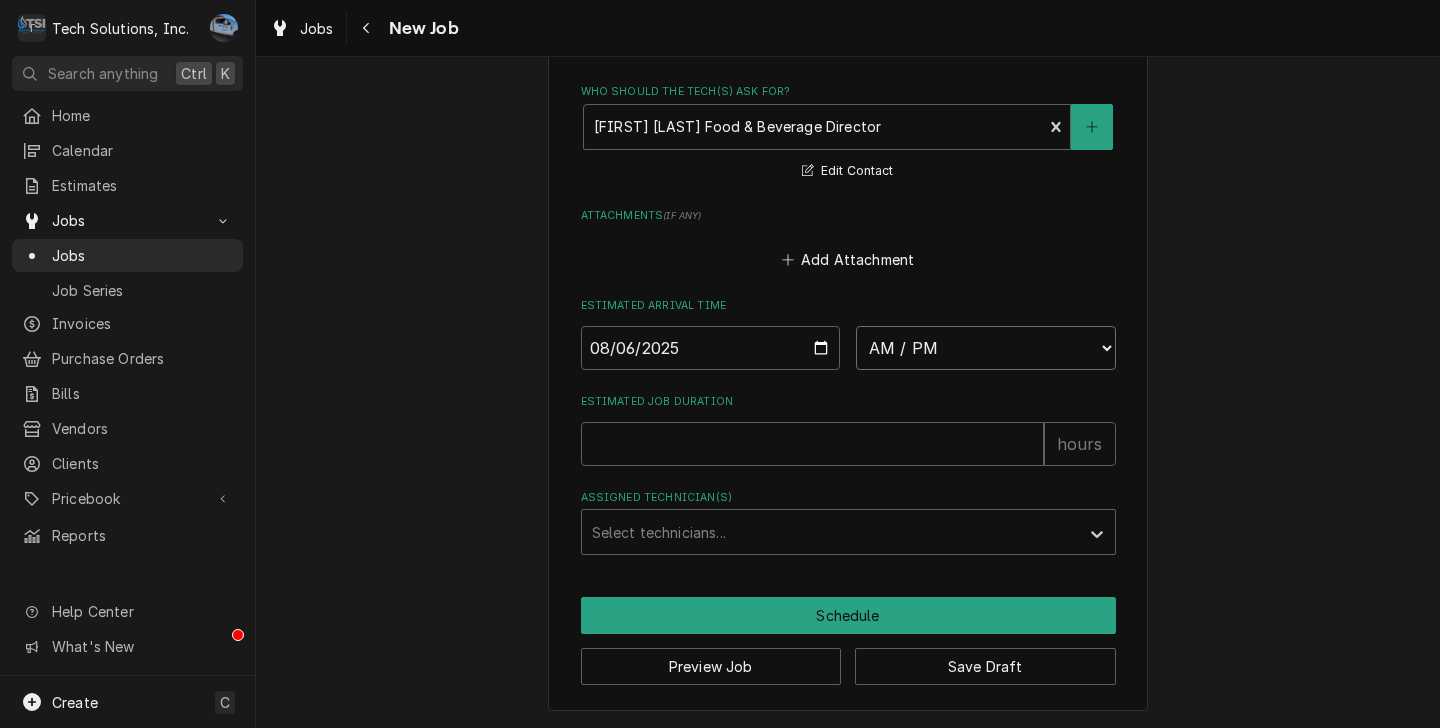 select on "10:00:00" 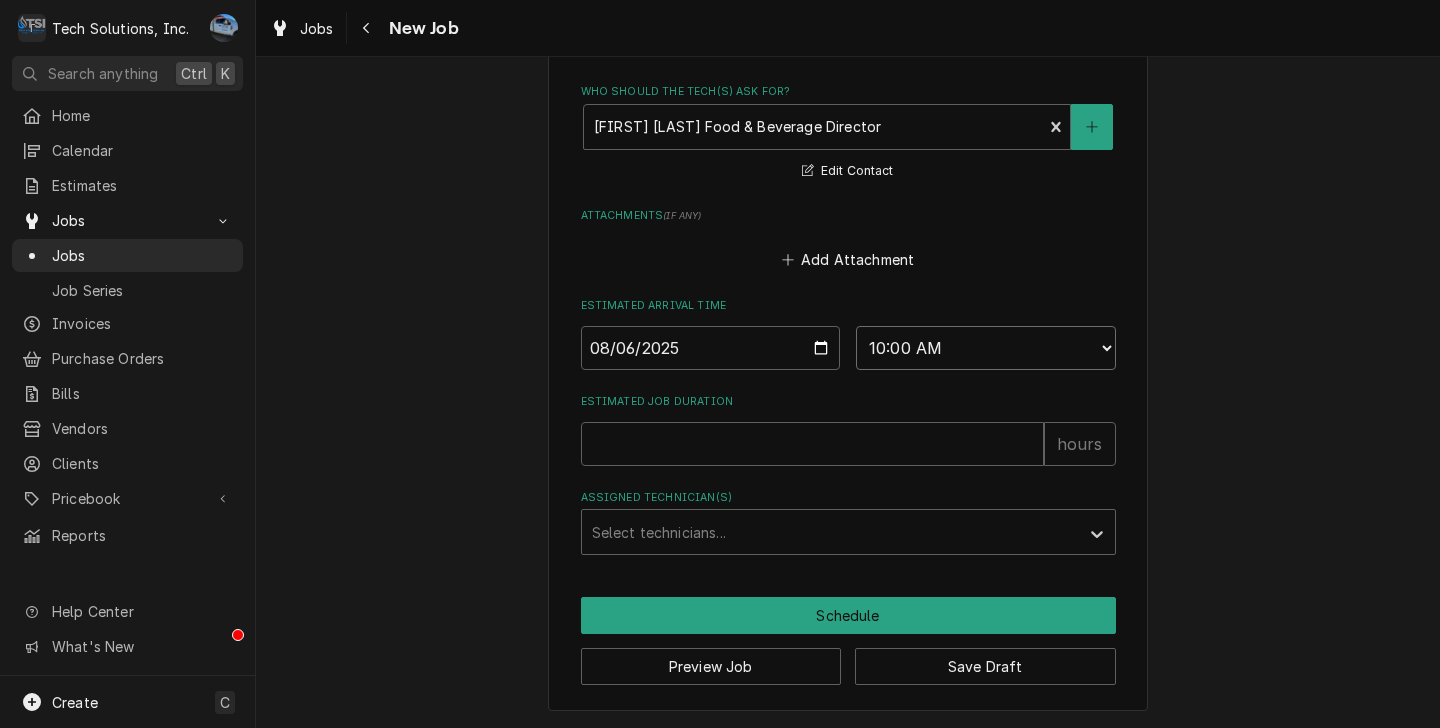 click on "AM / PM 6:00 AM 6:15 AM 6:30 AM 6:45 AM 7:00 AM 7:15 AM 7:30 AM 7:45 AM 8:00 AM 8:15 AM 8:30 AM 8:45 AM 9:00 AM 9:15 AM 9:30 AM 9:45 AM 10:00 AM 10:15 AM 10:30 AM 10:45 AM 11:00 AM 11:15 AM 11:30 AM 11:45 AM 12:00 PM 12:15 PM 12:30 PM 12:45 PM 1:00 PM 1:15 PM 1:30 PM 1:45 PM 2:00 PM 2:15 PM 2:30 PM 2:45 PM 3:00 PM 3:15 PM 3:30 PM 3:45 PM 4:00 PM 4:15 PM 4:30 PM 4:45 PM 5:00 PM 5:15 PM 5:30 PM 5:45 PM 6:00 PM 6:15 PM 6:30 PM 6:45 PM 7:00 PM 7:15 PM 7:30 PM 7:45 PM 8:00 PM 8:15 PM 8:30 PM 8:45 PM 9:00 PM 9:15 PM 9:30 PM 9:45 PM 10:00 PM 10:15 PM 10:30 PM 10:45 PM 11:00 PM 11:15 PM 11:30 PM 11:45 PM 12:00 AM 12:15 AM 12:30 AM 12:45 AM 1:00 AM 1:15 AM 1:30 AM 1:45 AM 2:00 AM 2:15 AM 2:30 AM 2:45 AM 3:00 AM 3:15 AM 3:30 AM 3:45 AM 4:00 AM 4:15 AM 4:30 AM 4:45 AM 5:00 AM 5:15 AM 5:30 AM 5:45 AM" at bounding box center (986, 348) 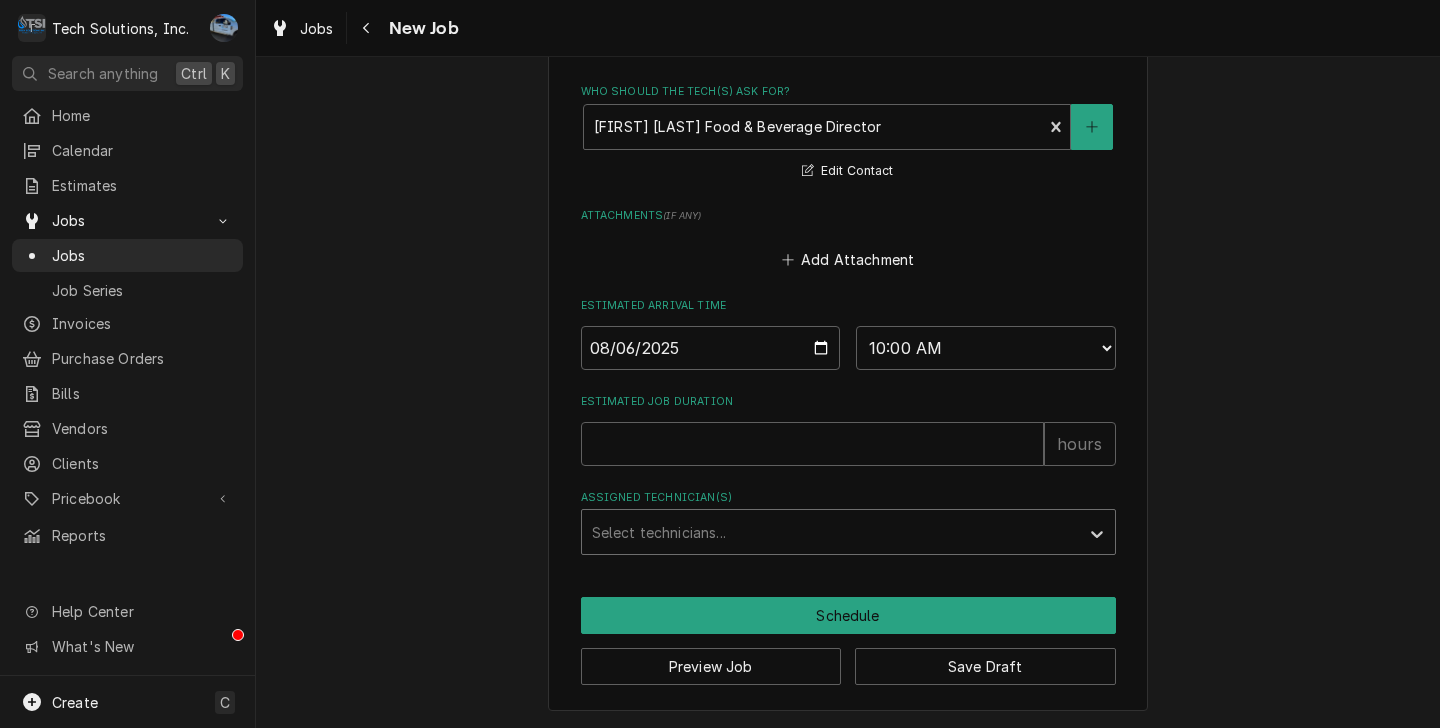 click at bounding box center (830, 532) 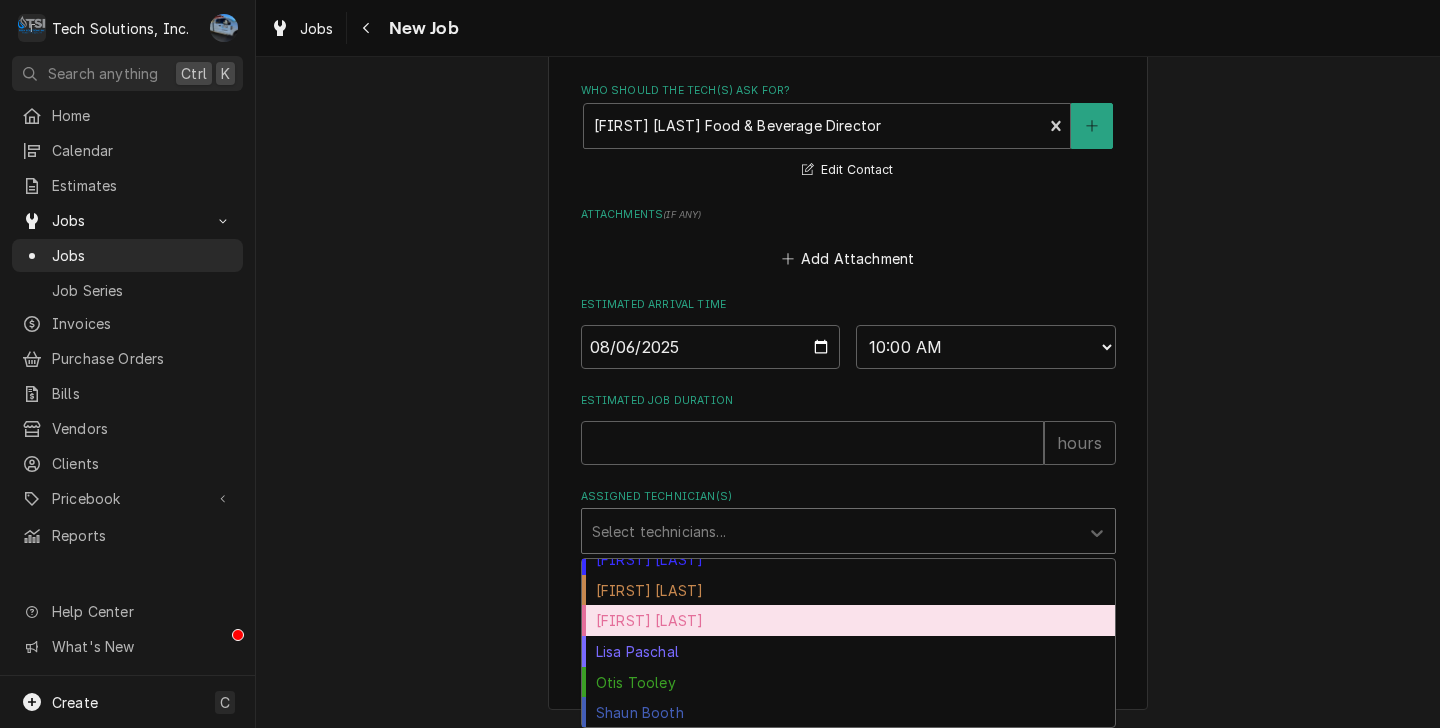 scroll, scrollTop: 0, scrollLeft: 0, axis: both 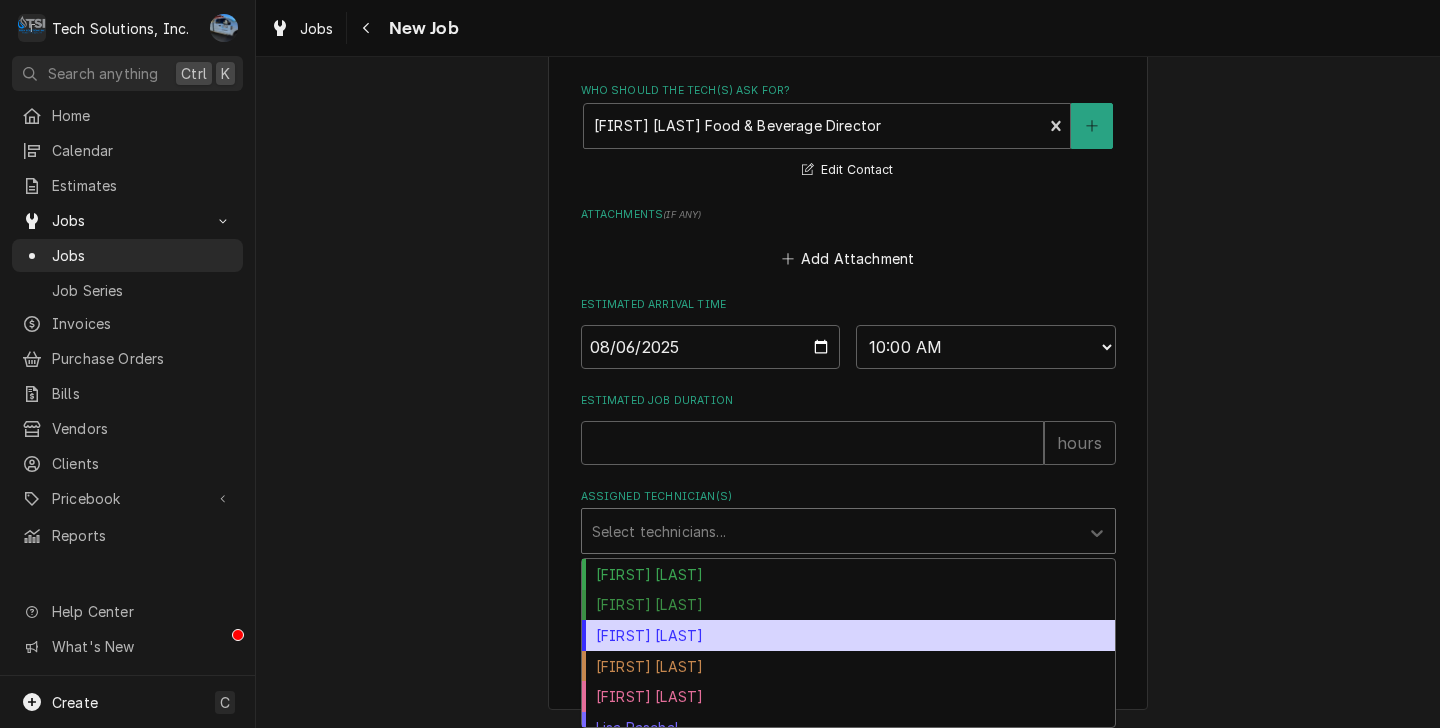 click on "[FIRST] [LAST]" at bounding box center (848, 635) 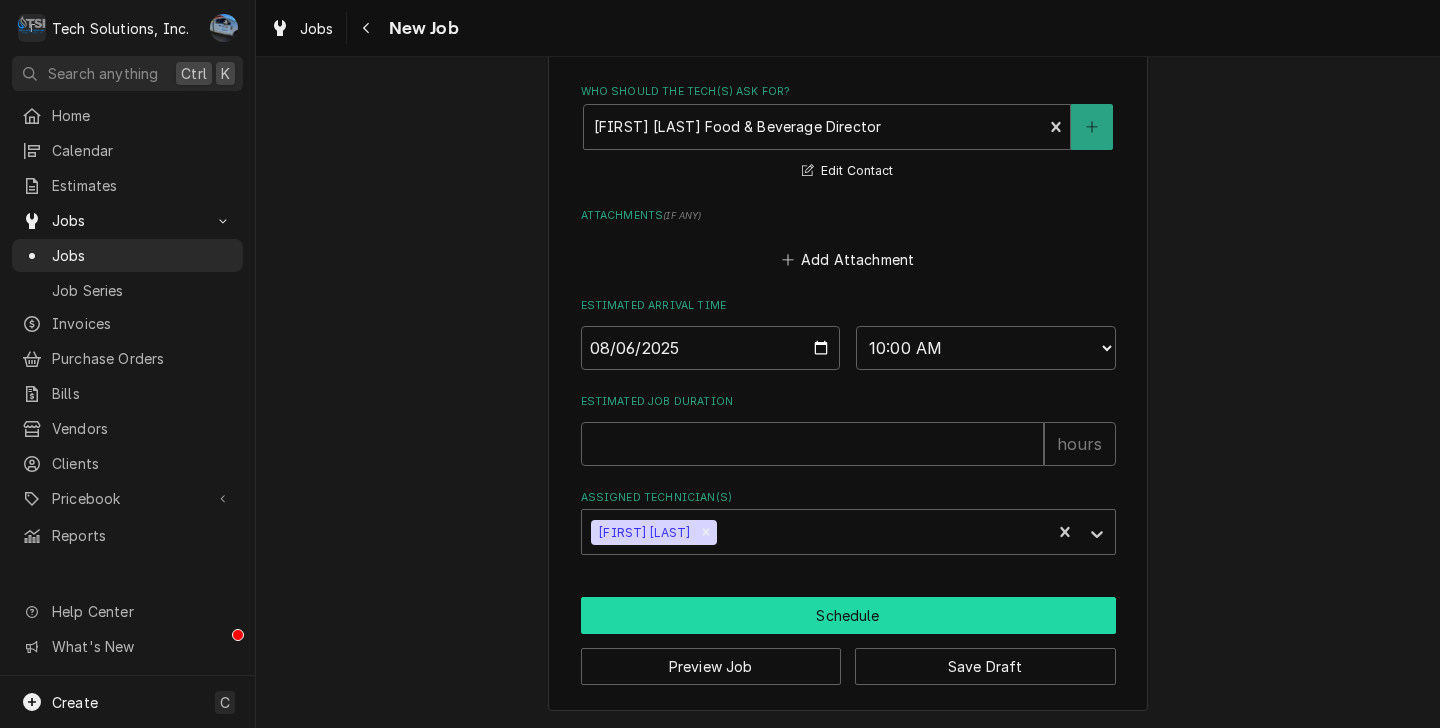 click on "Schedule" at bounding box center (848, 615) 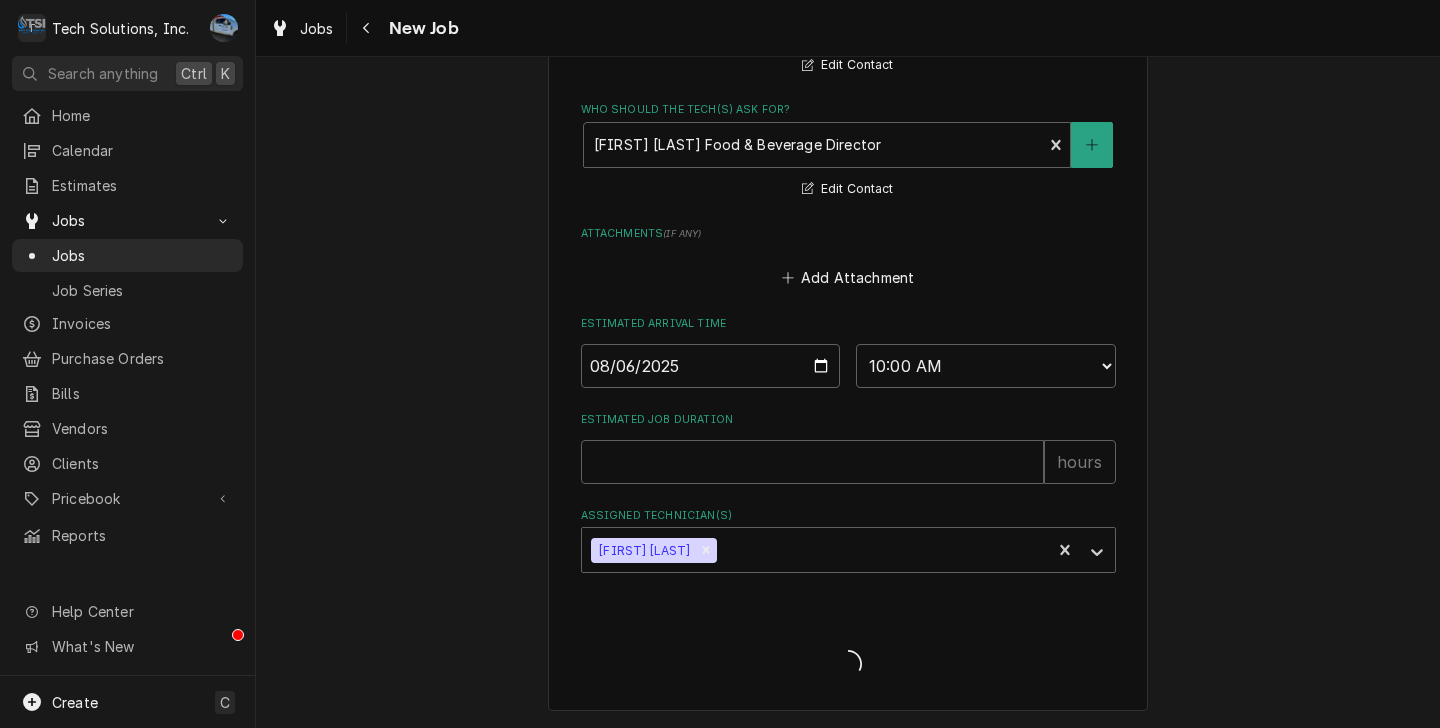scroll, scrollTop: 1794, scrollLeft: 0, axis: vertical 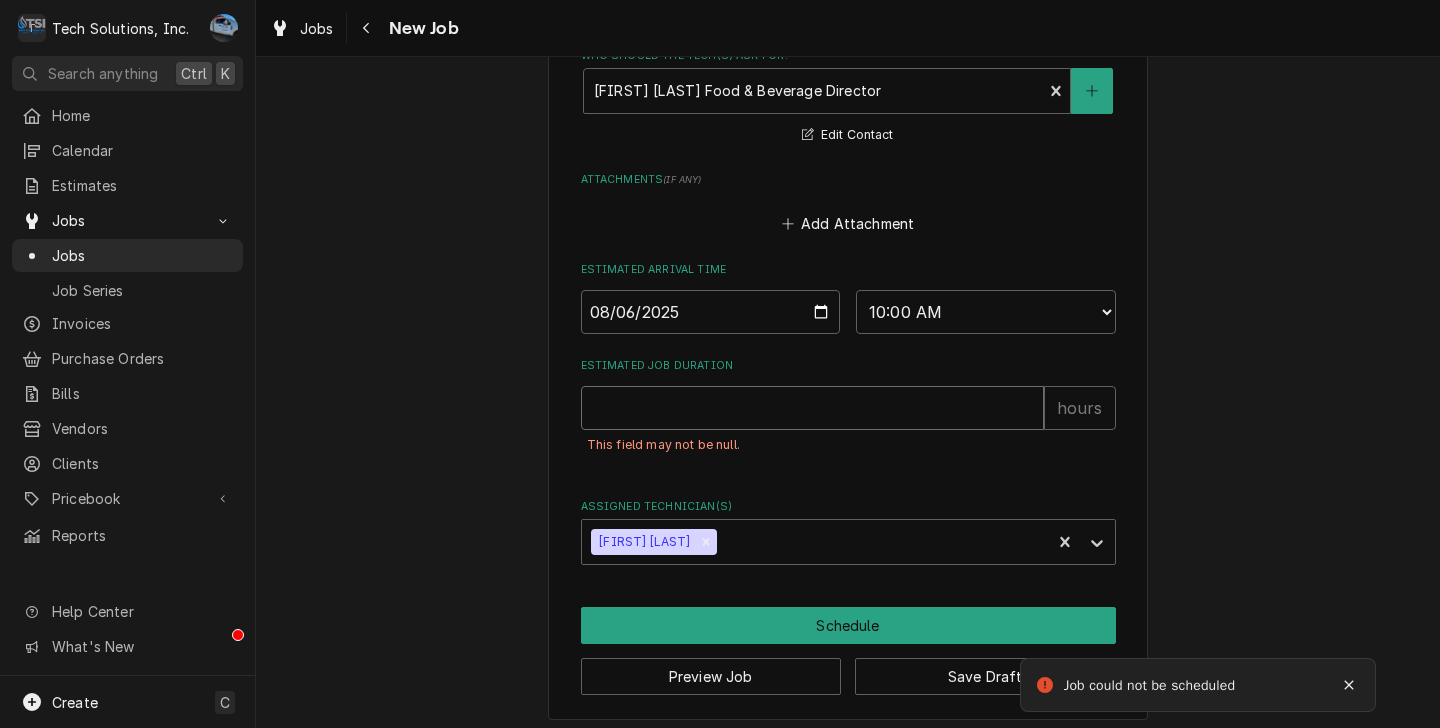 click on "Estimated Job Duration" at bounding box center (812, 408) 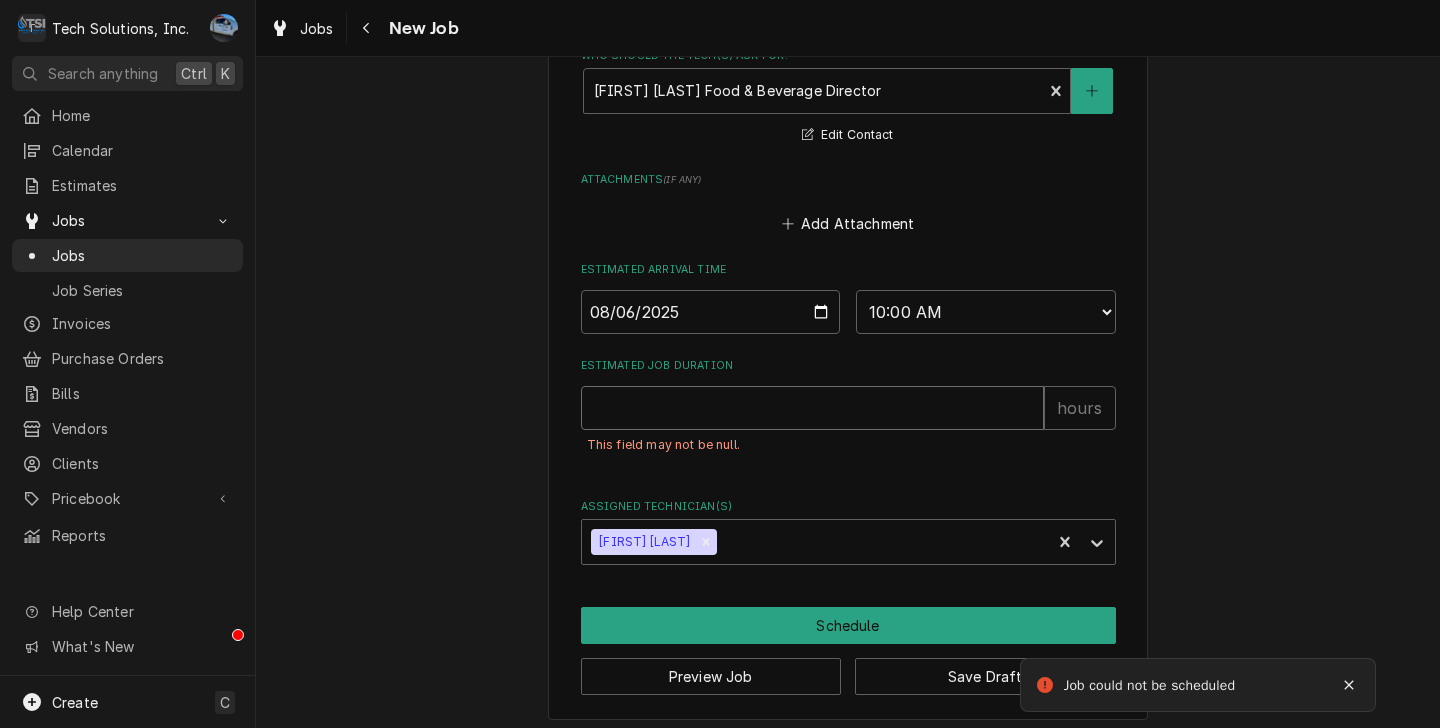 type on "x" 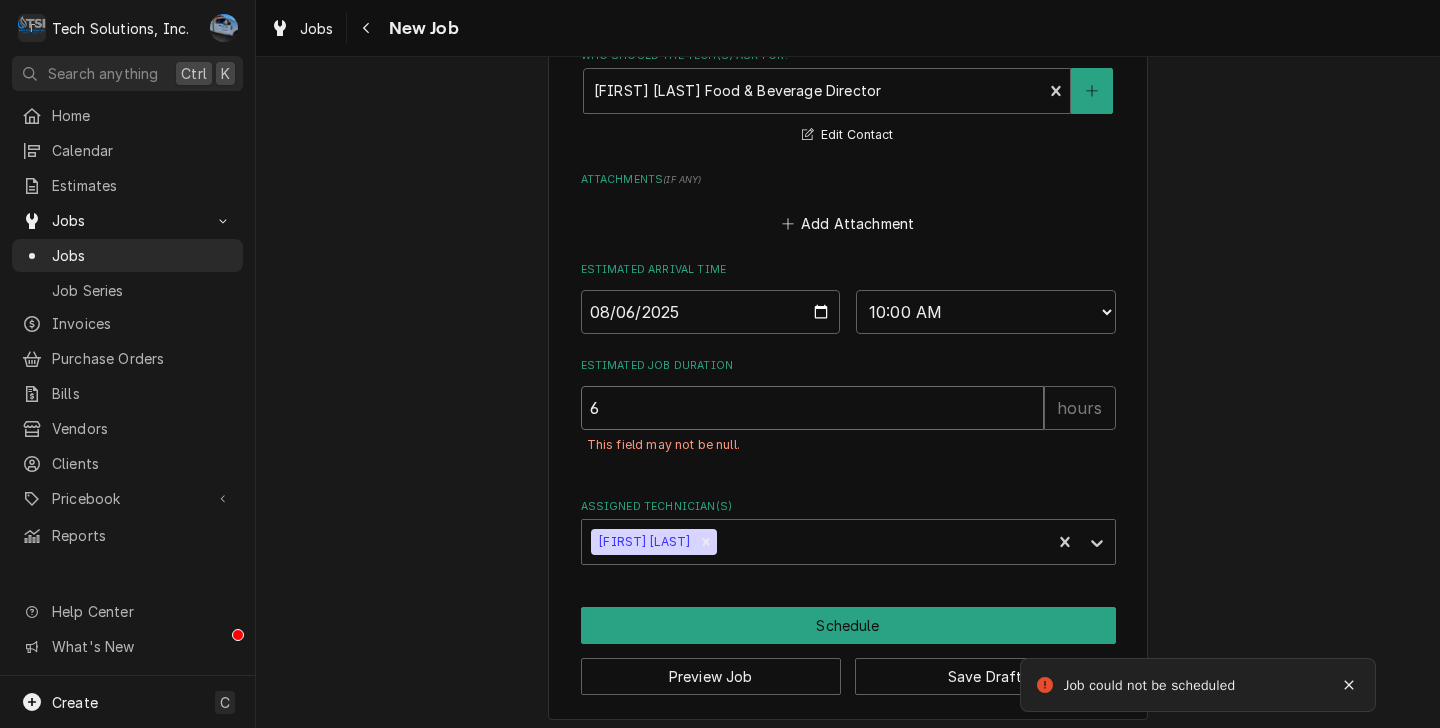 type on "x" 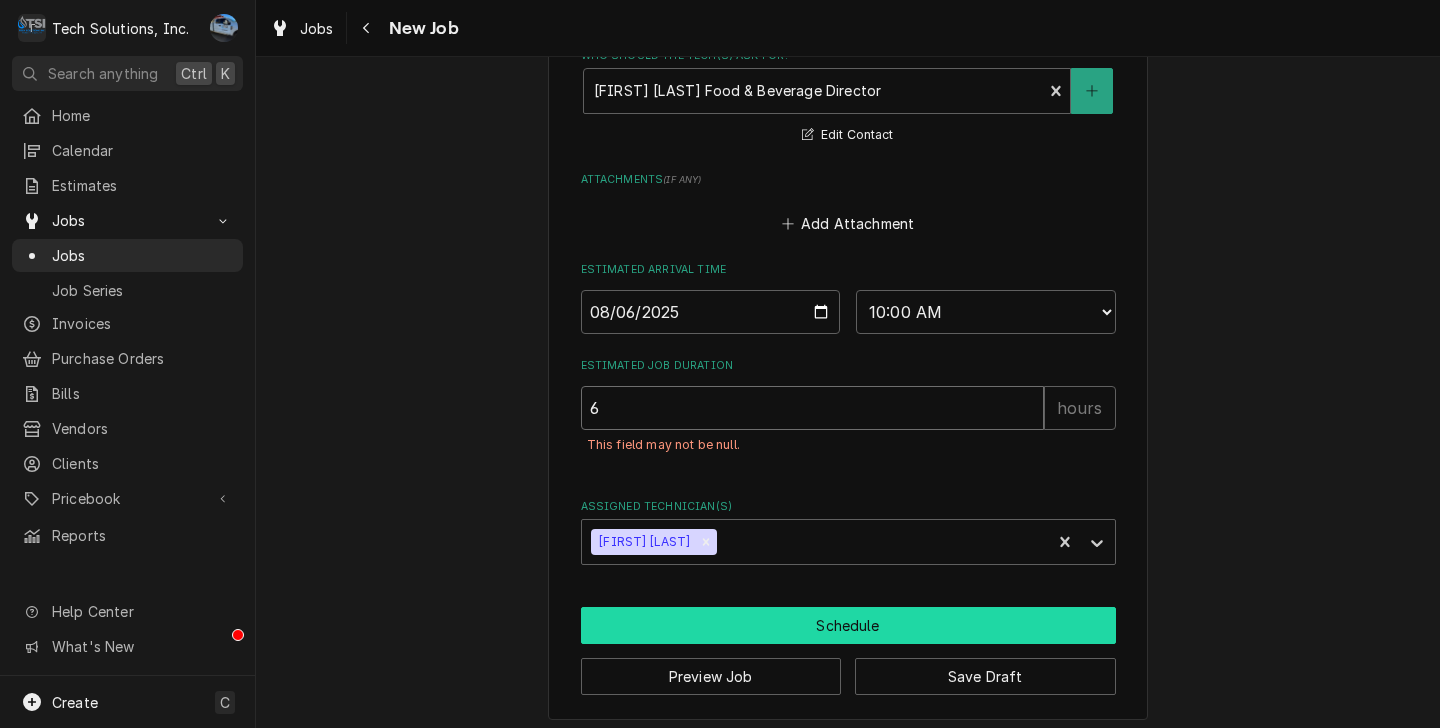 type on "6" 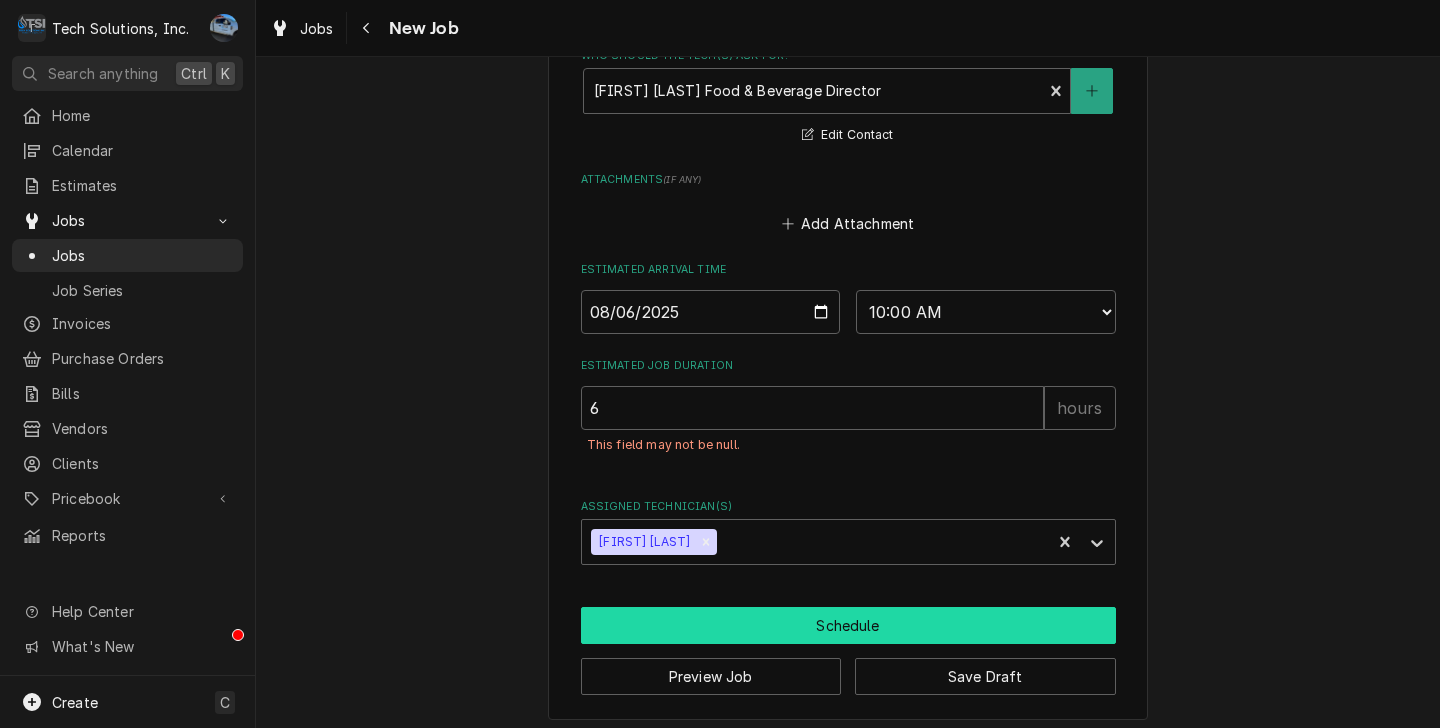 click on "Schedule" at bounding box center [848, 625] 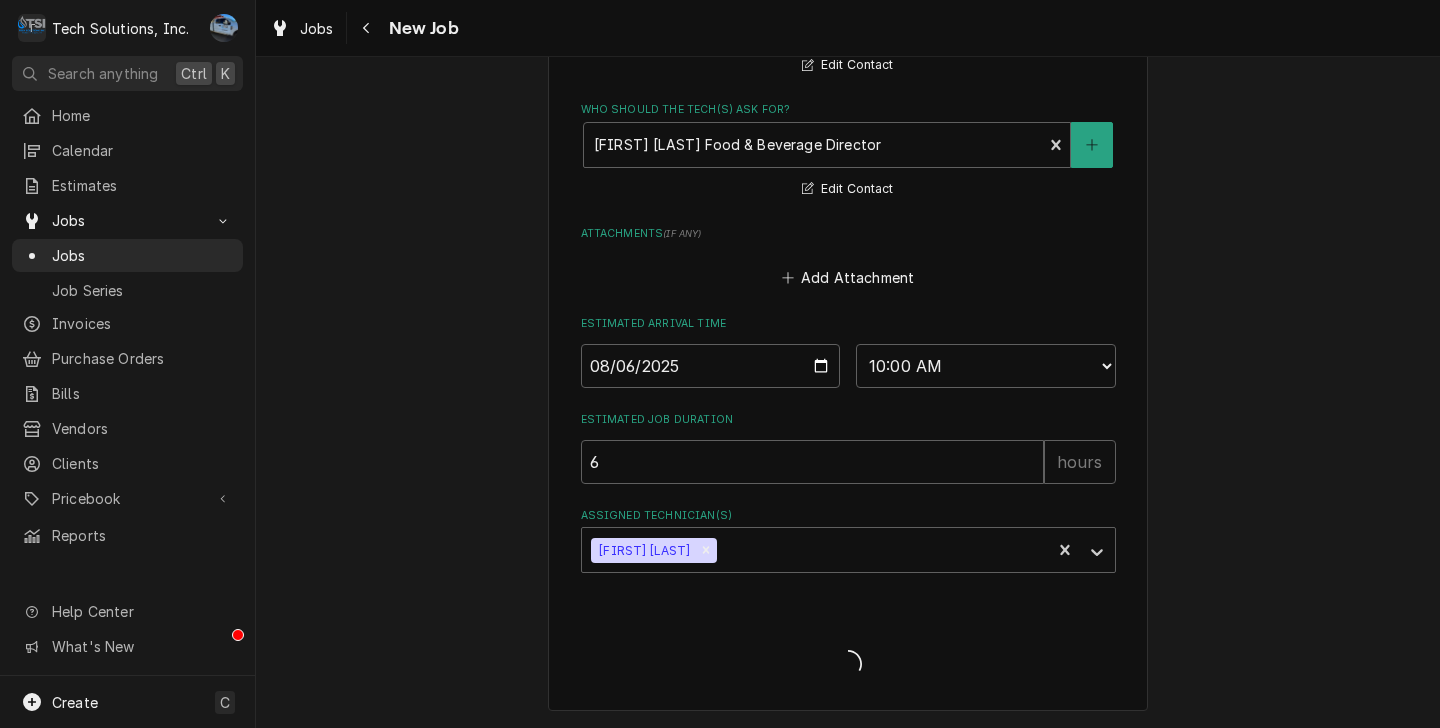 scroll, scrollTop: 1774, scrollLeft: 0, axis: vertical 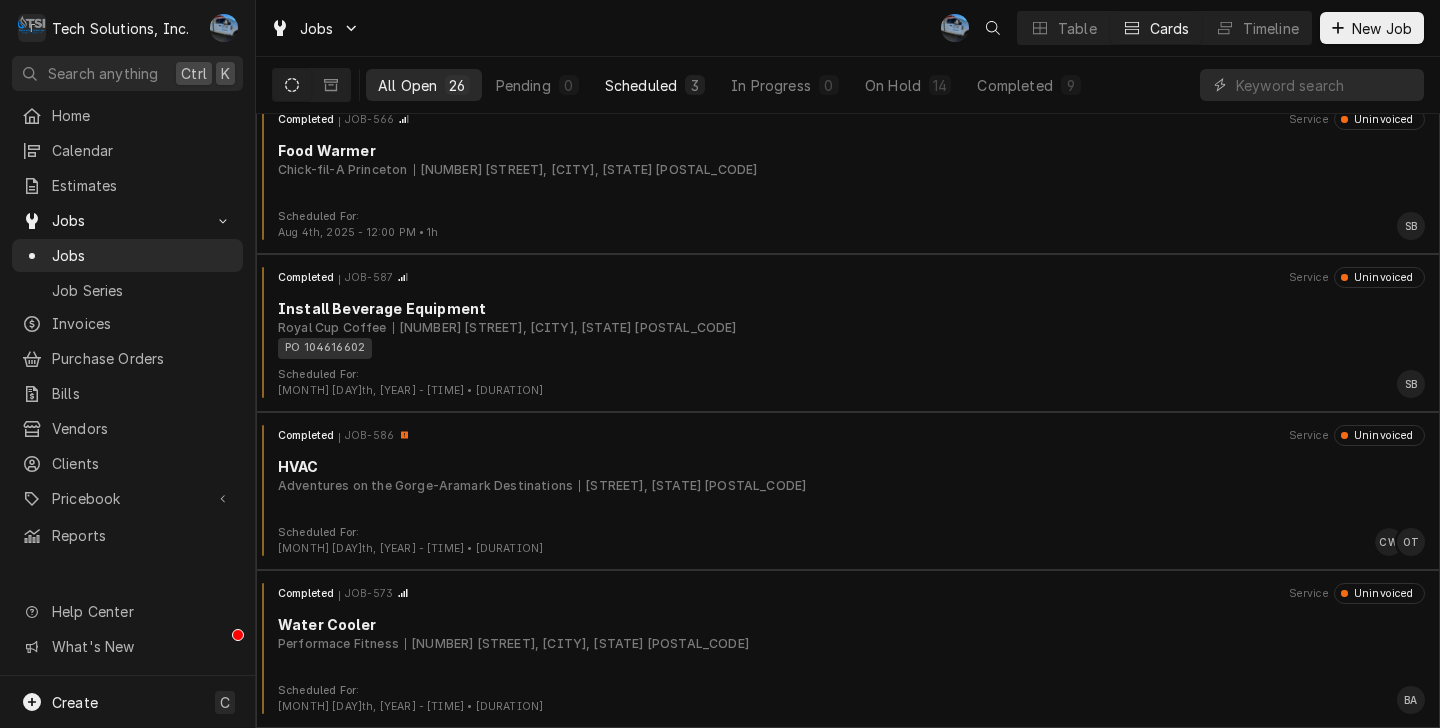 click on "Scheduled" at bounding box center [641, 85] 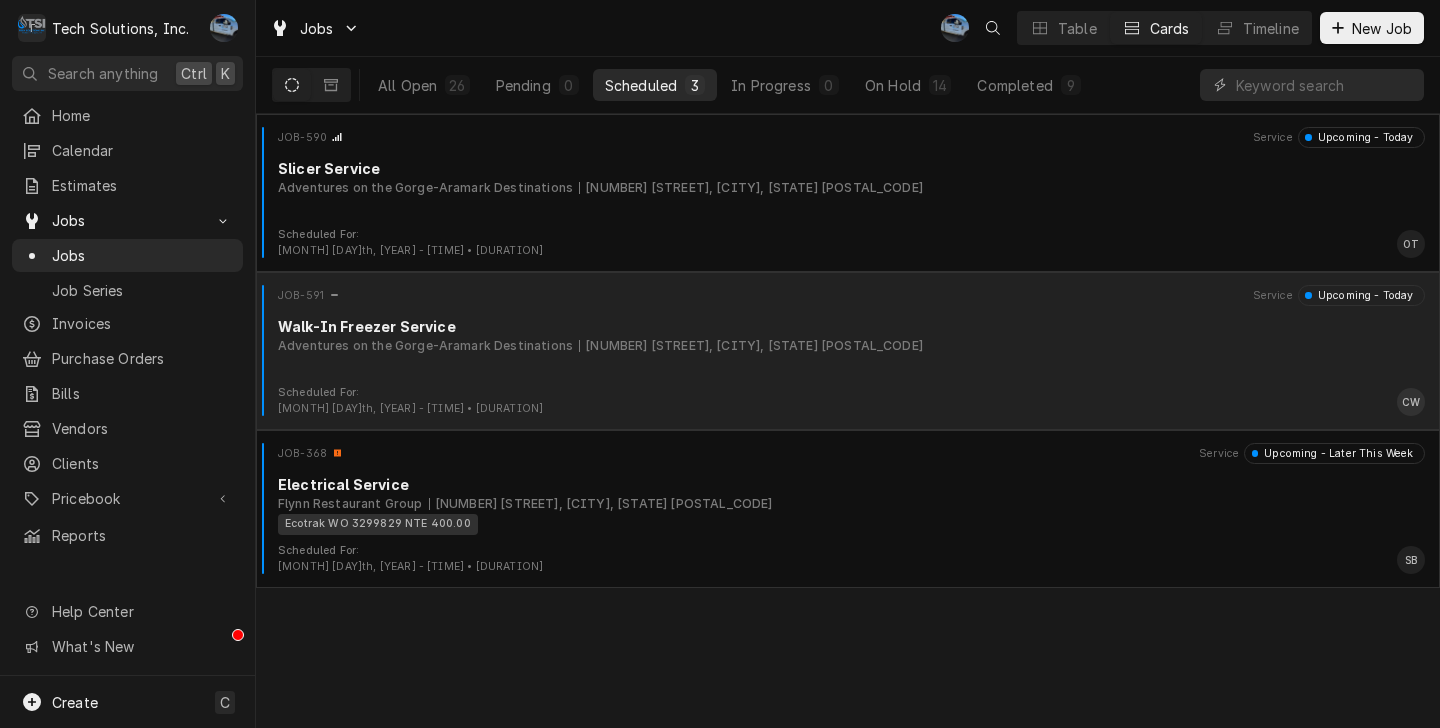 click on "JOB-591 Service Upcoming - Today Walk-In Freezer Service Adventures on the Gorge-Aramark Destinations 96 Canyon Rim Campus Road, Lansing, WV 25862" at bounding box center [848, 335] 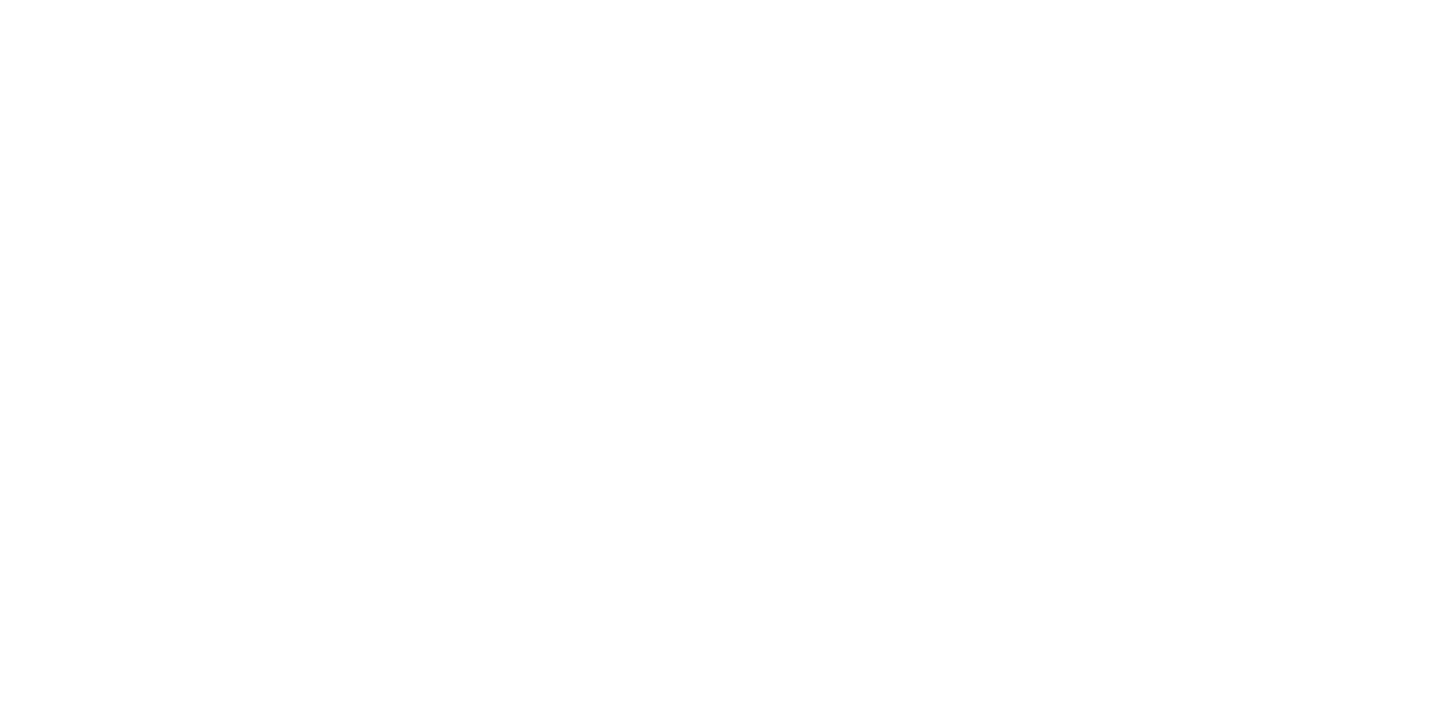 scroll, scrollTop: 0, scrollLeft: 0, axis: both 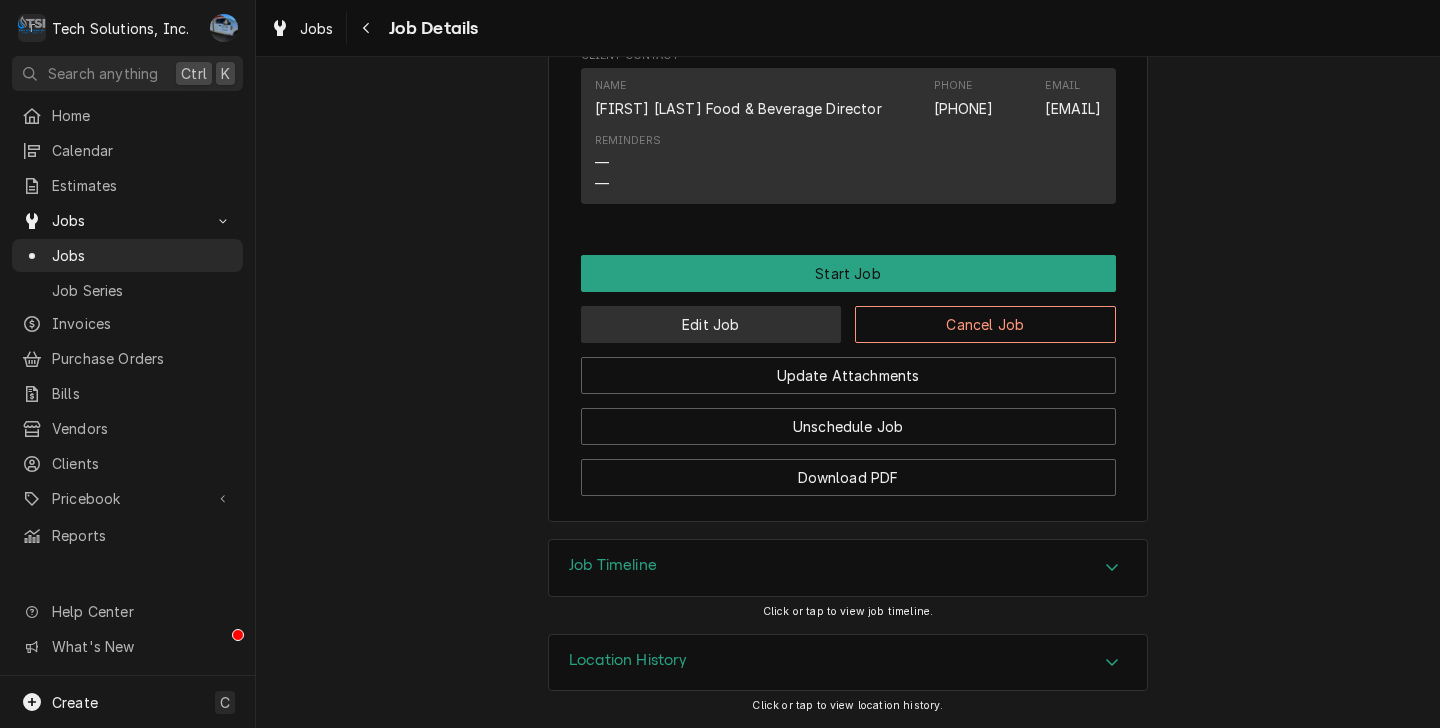 click on "Edit Job" at bounding box center (711, 324) 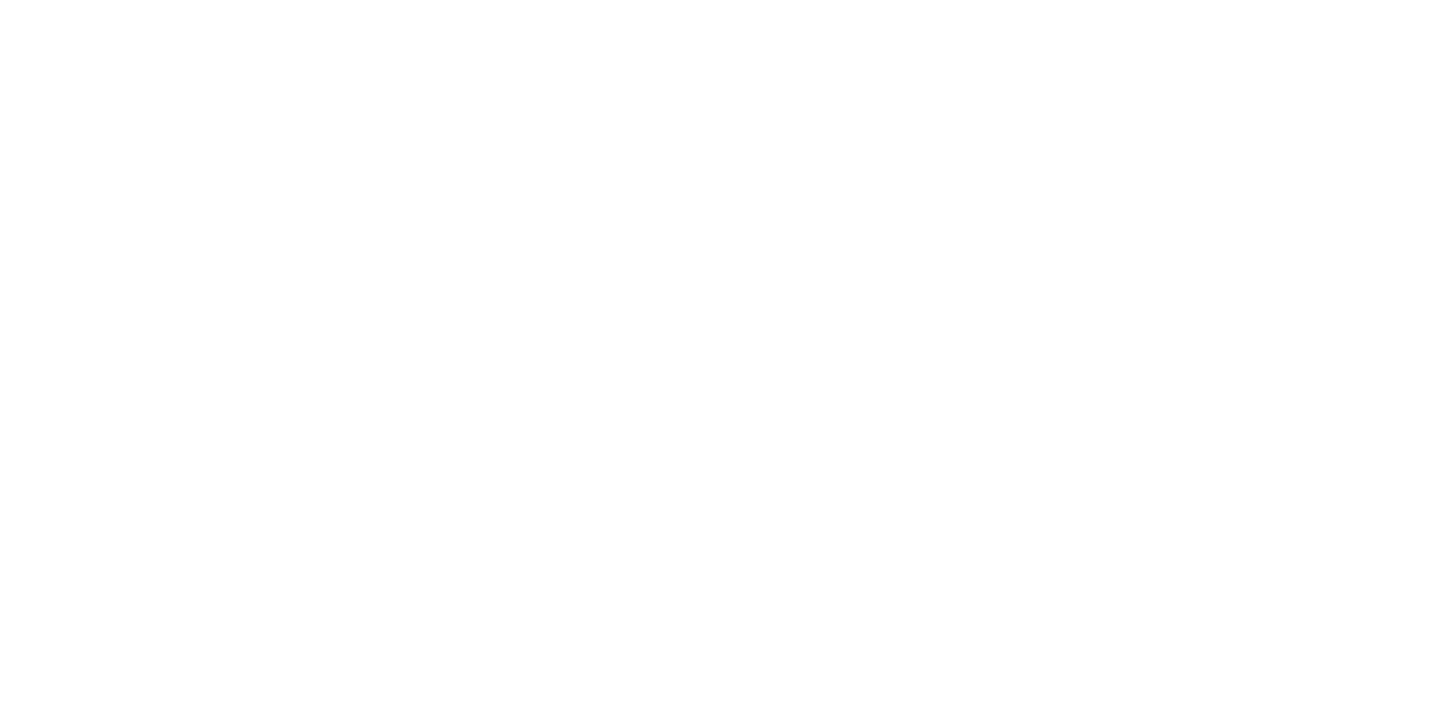 scroll, scrollTop: 0, scrollLeft: 0, axis: both 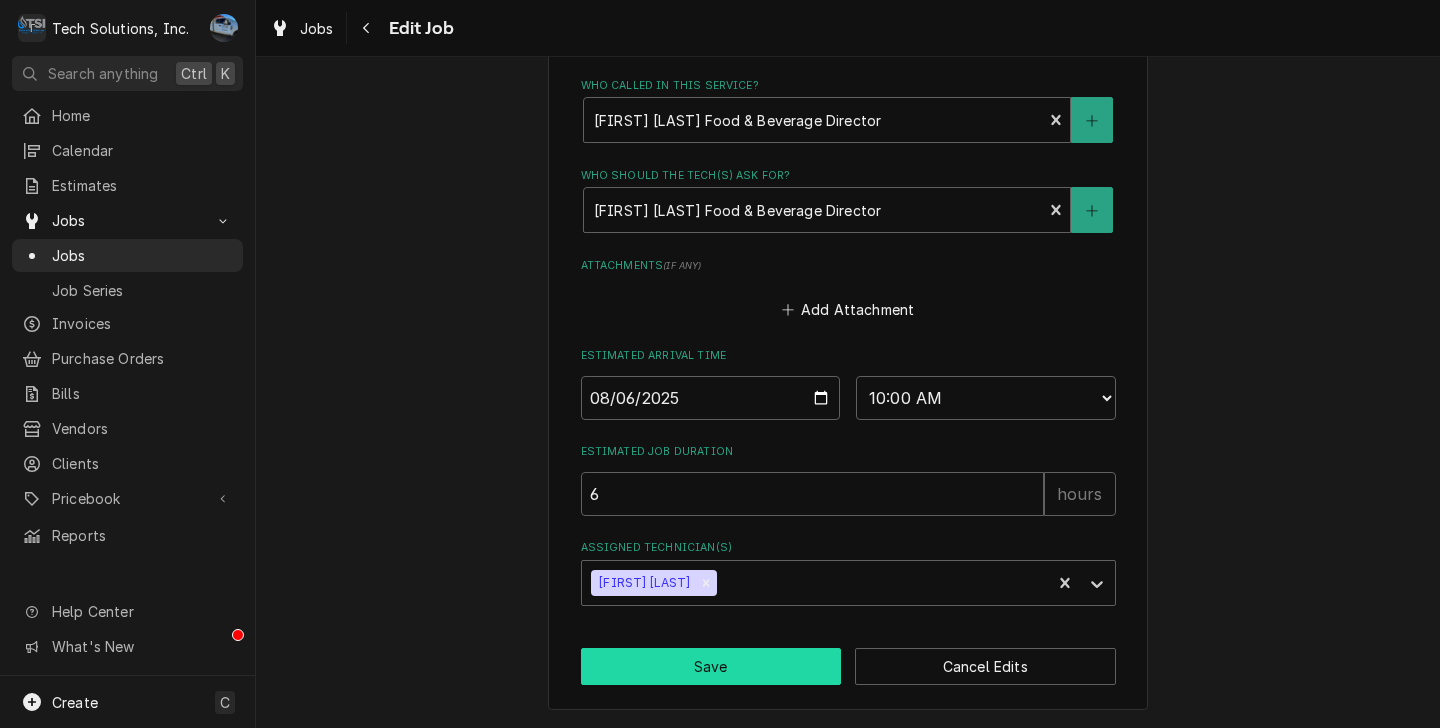 click on "Save" at bounding box center (711, 666) 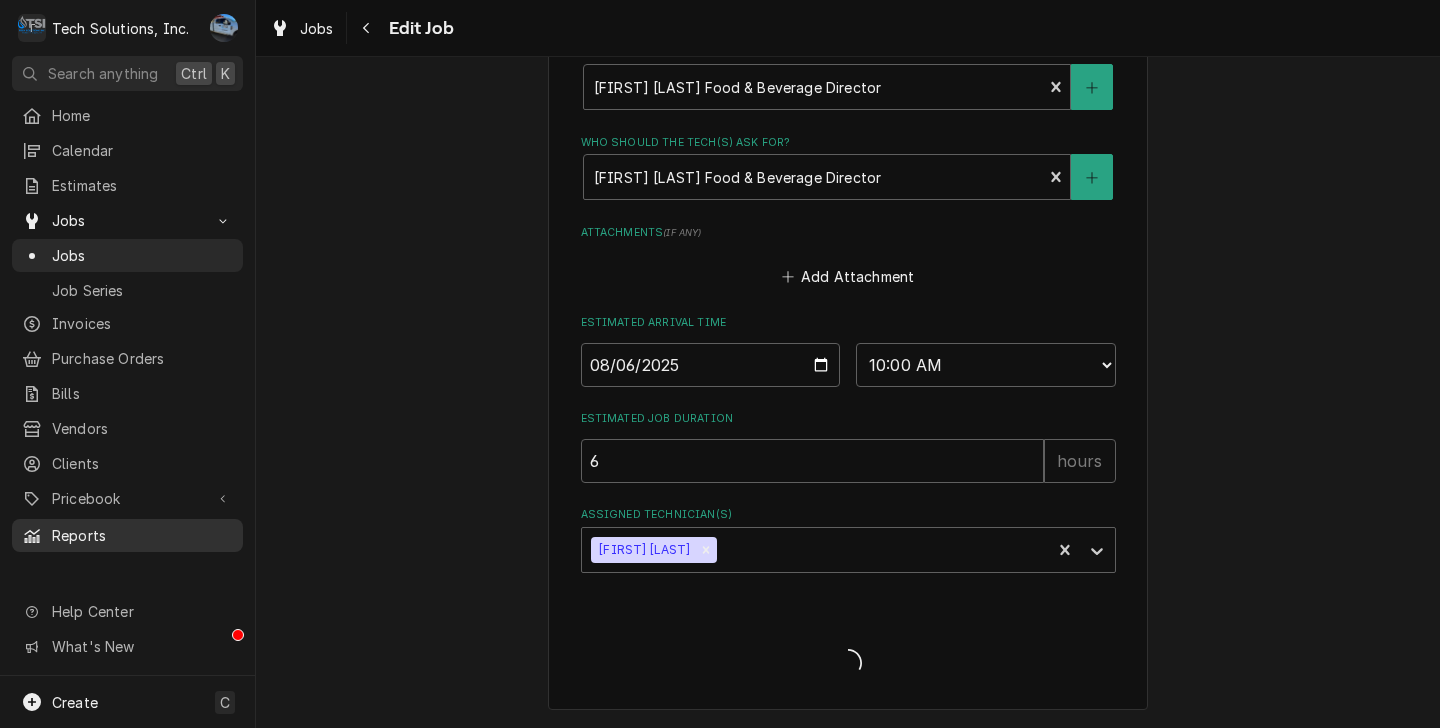 type on "x" 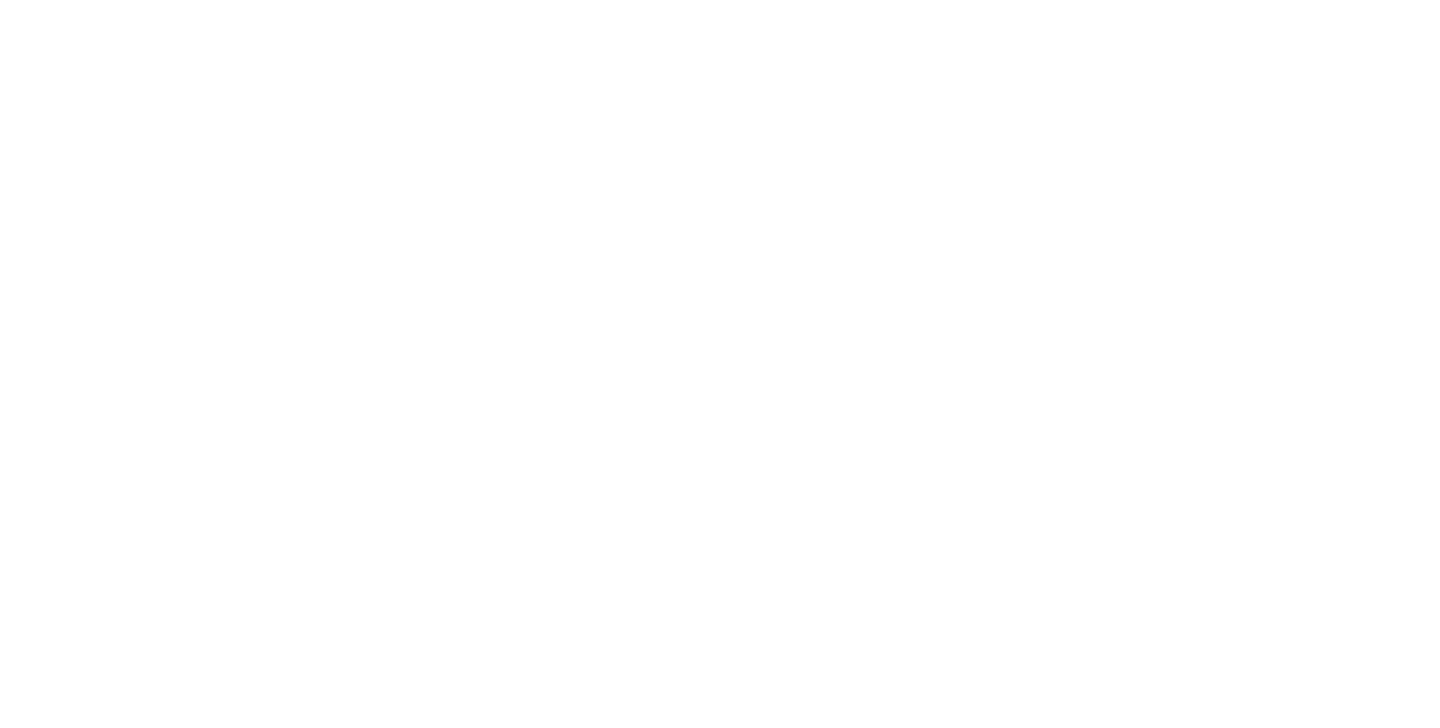 scroll, scrollTop: 0, scrollLeft: 0, axis: both 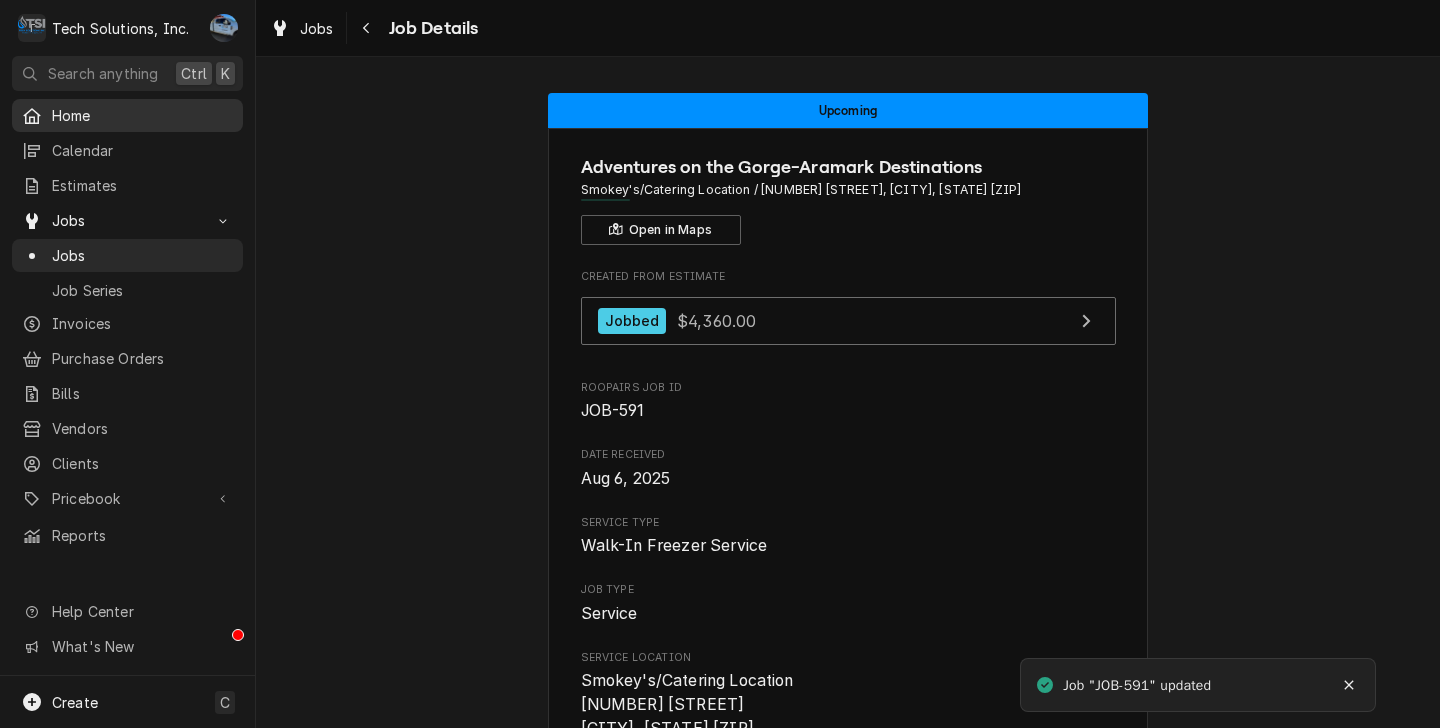 click on "Home" at bounding box center (142, 115) 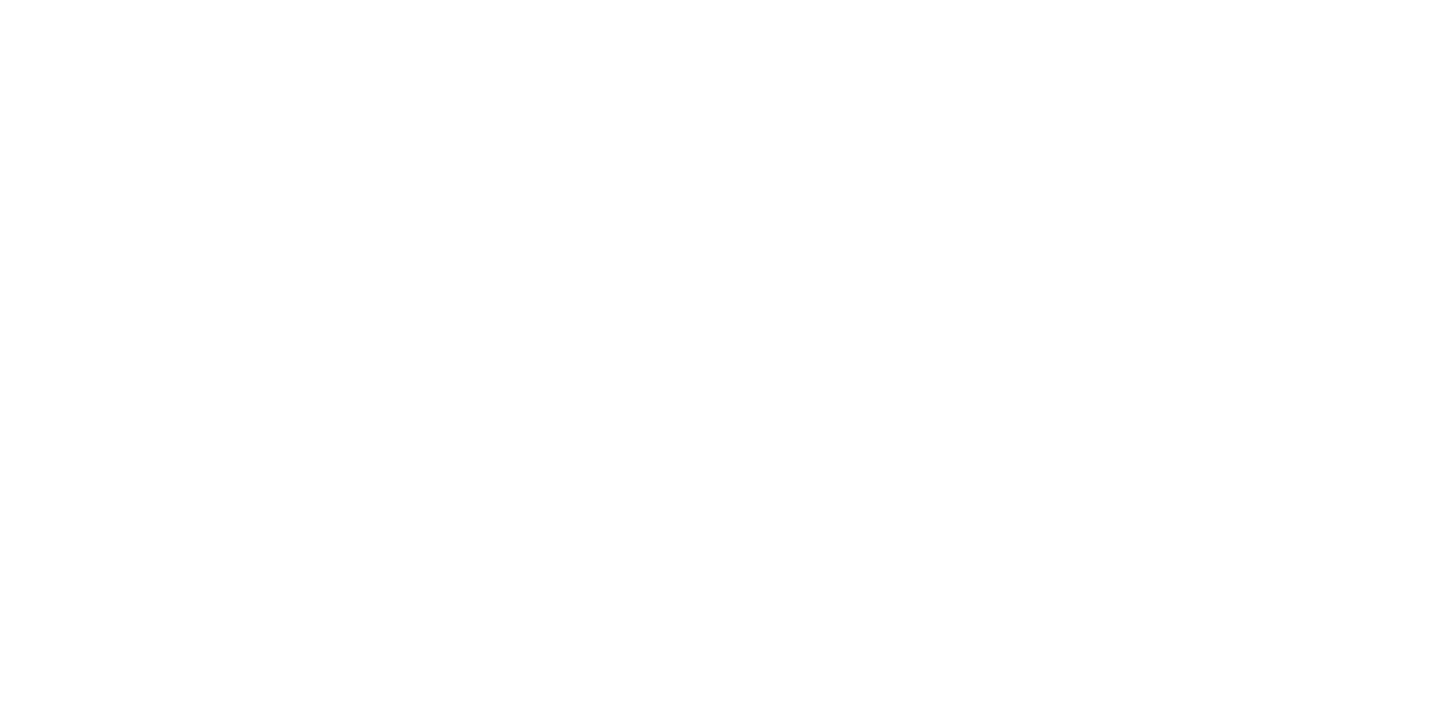scroll, scrollTop: 0, scrollLeft: 0, axis: both 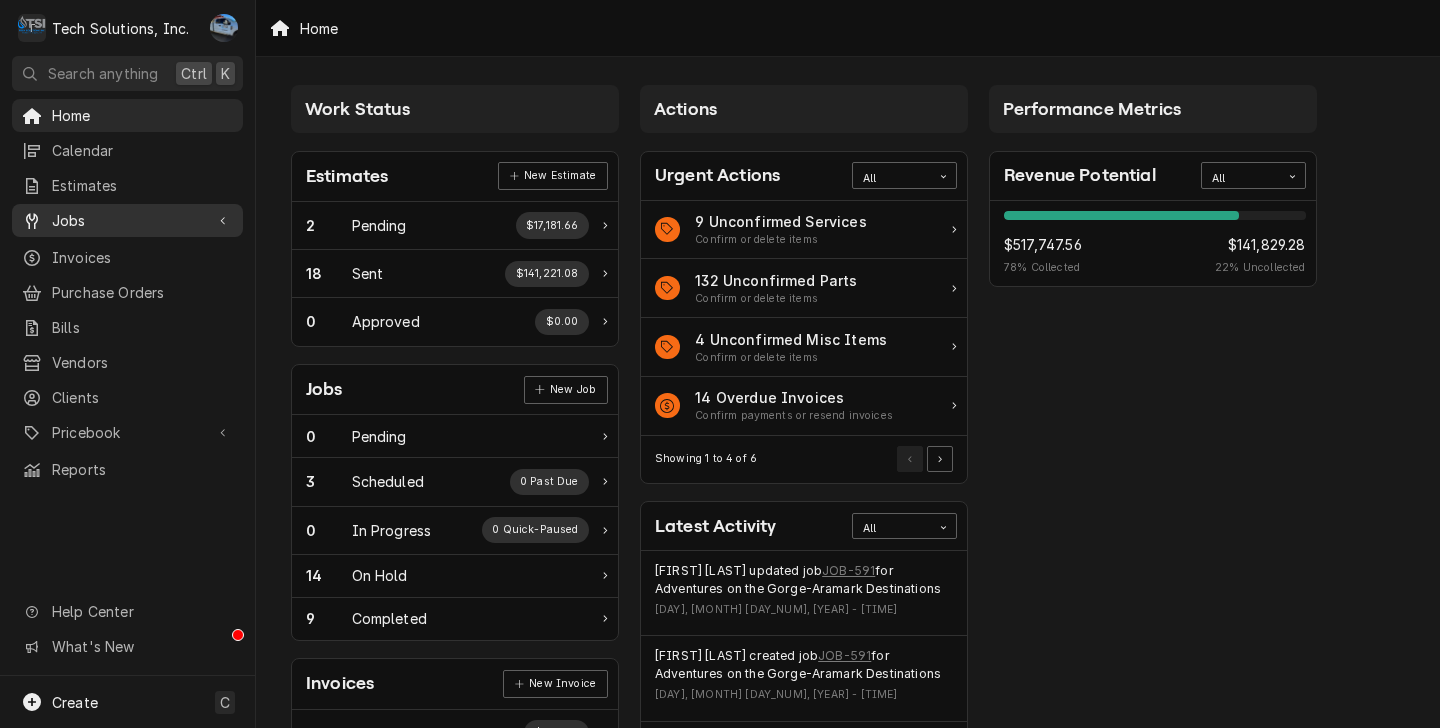 click on "Jobs" at bounding box center [127, 220] 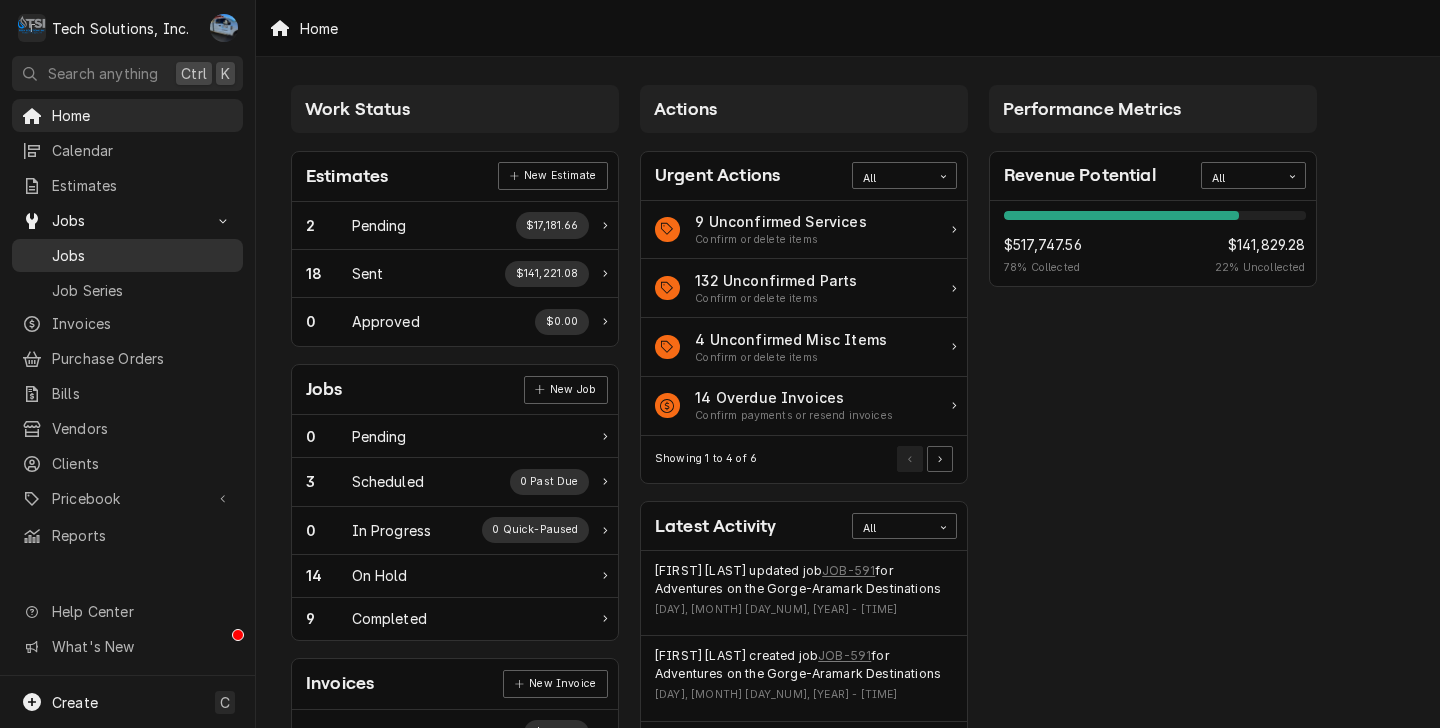 click on "Jobs" at bounding box center [142, 255] 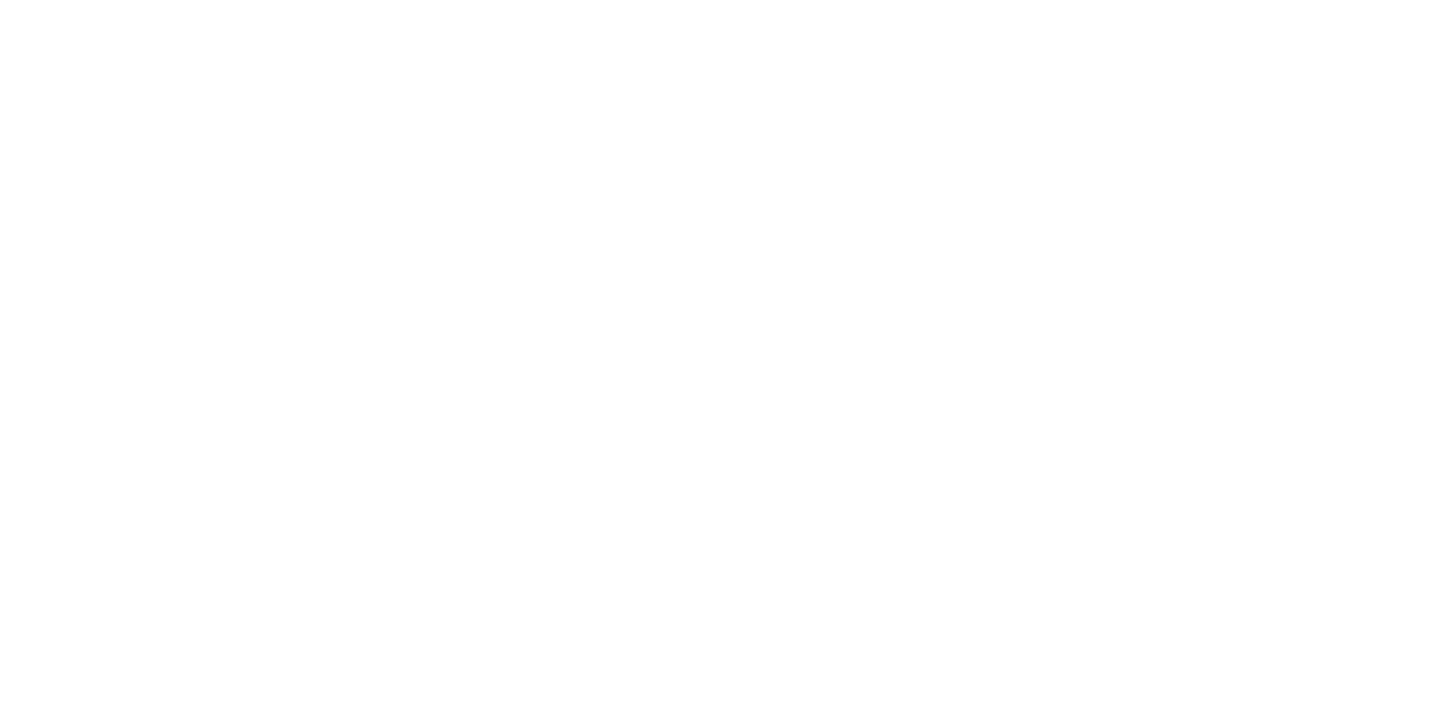 scroll, scrollTop: 0, scrollLeft: 0, axis: both 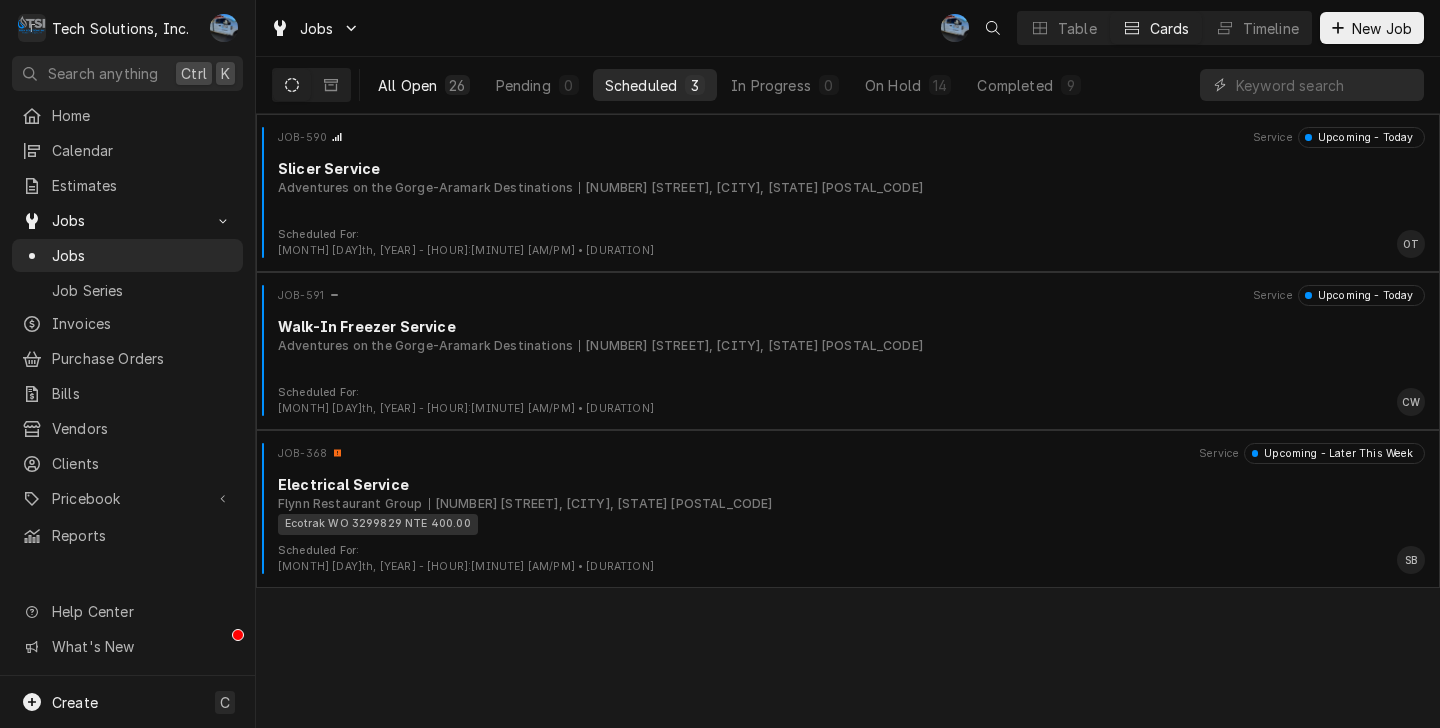 click on "All Open 26" at bounding box center [424, 85] 